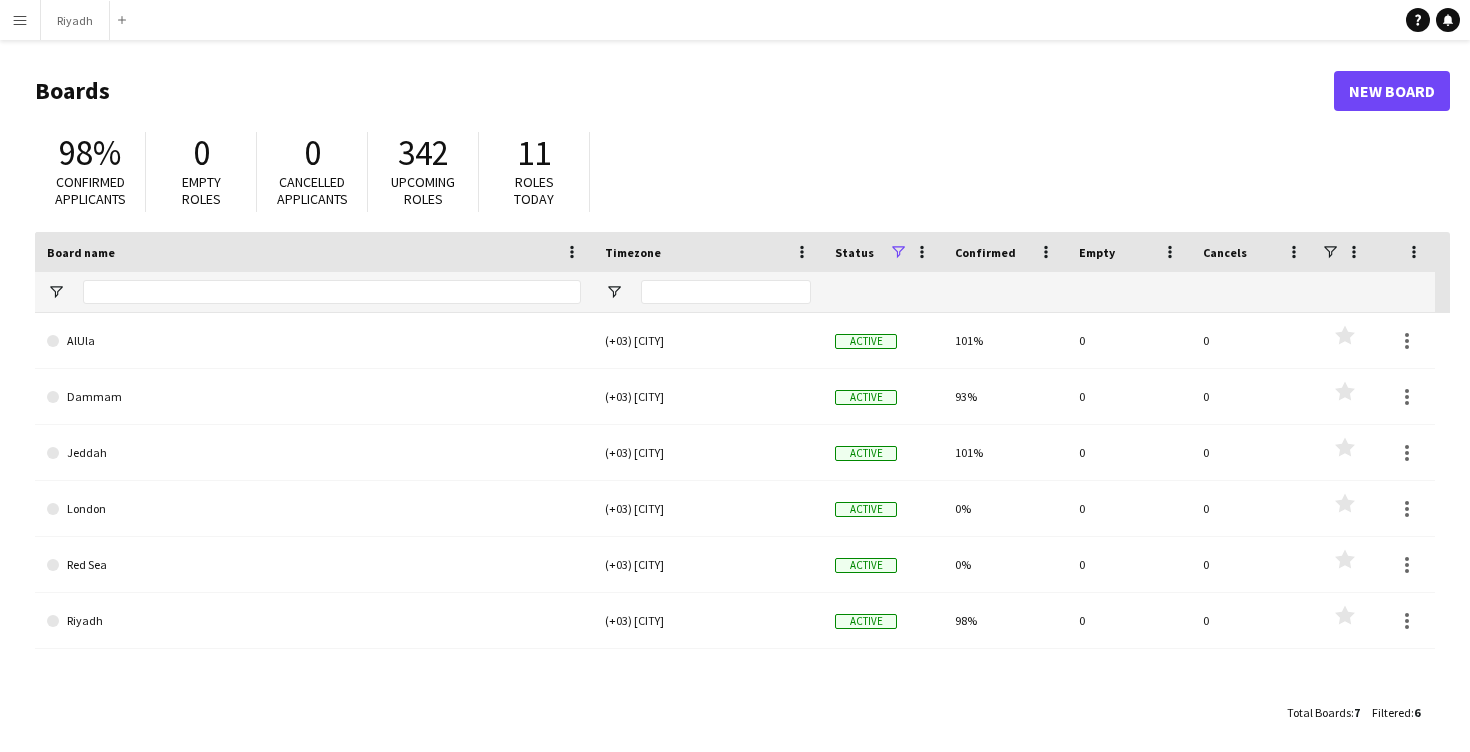 scroll, scrollTop: 0, scrollLeft: 0, axis: both 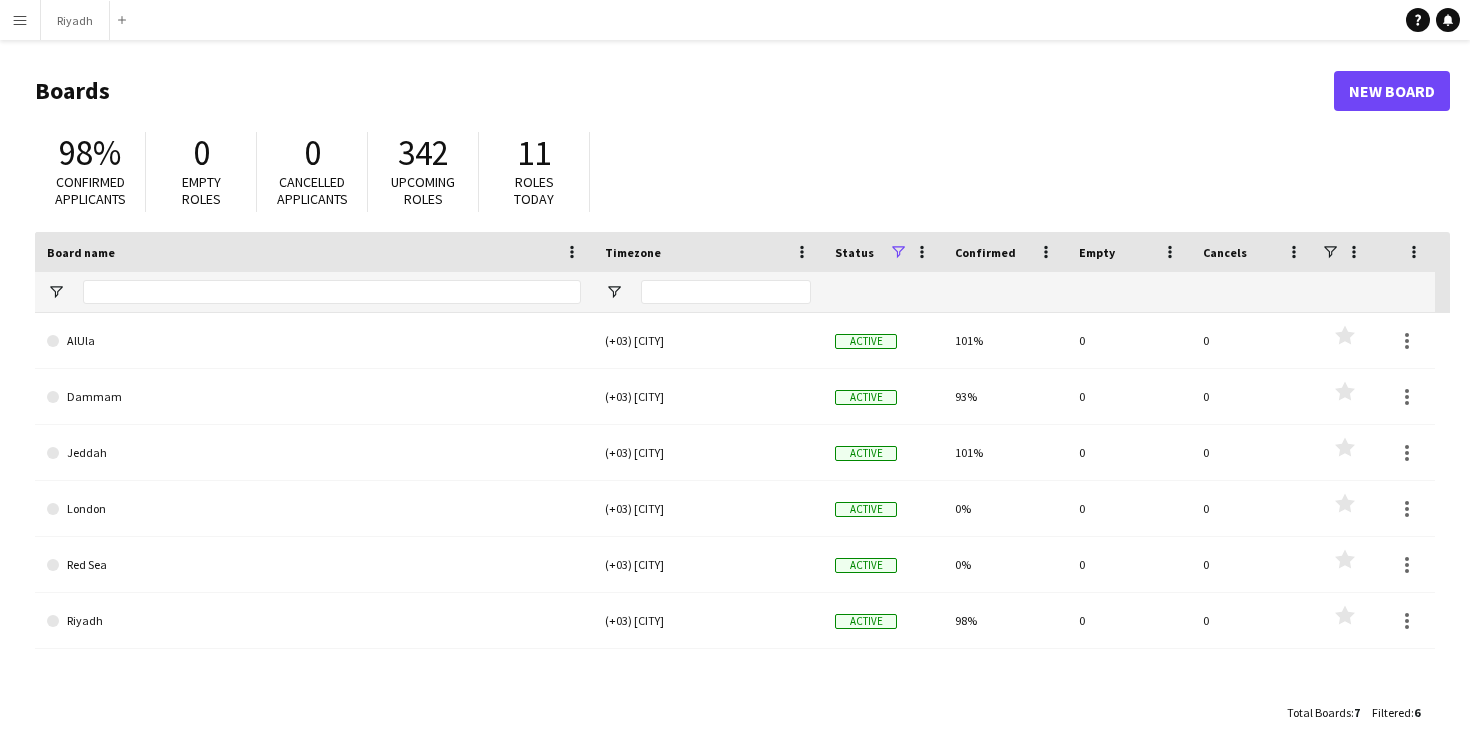 click on "Menu" at bounding box center (20, 20) 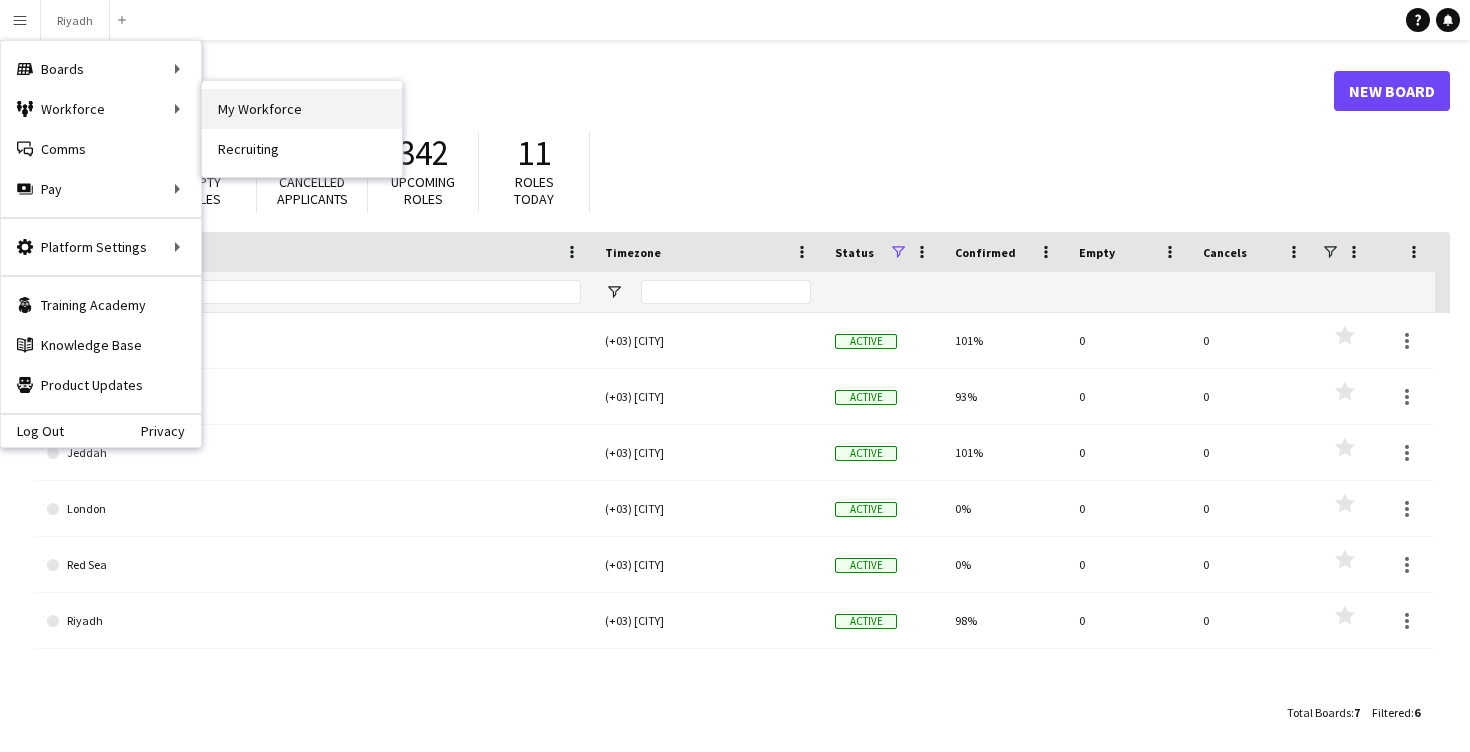 click on "My Workforce" at bounding box center (302, 109) 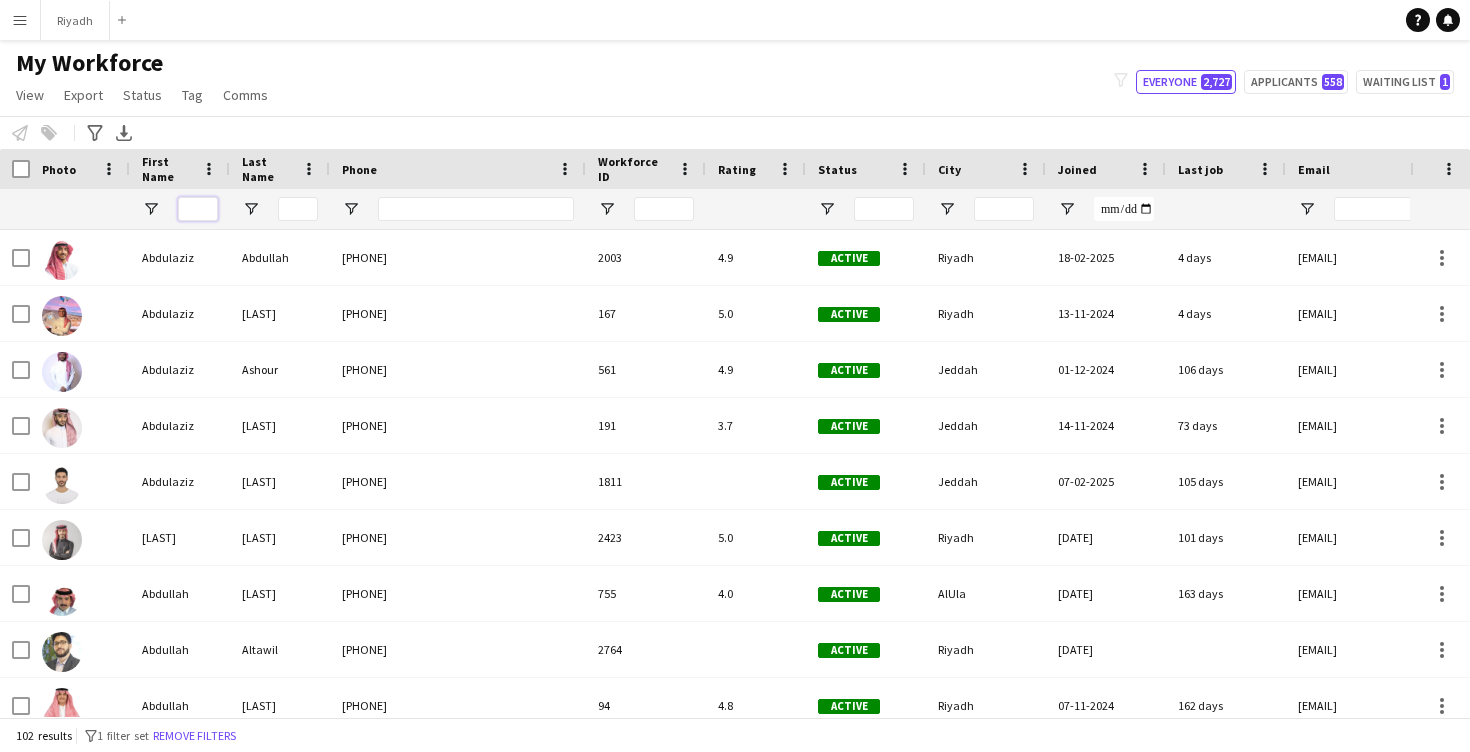 click at bounding box center (198, 209) 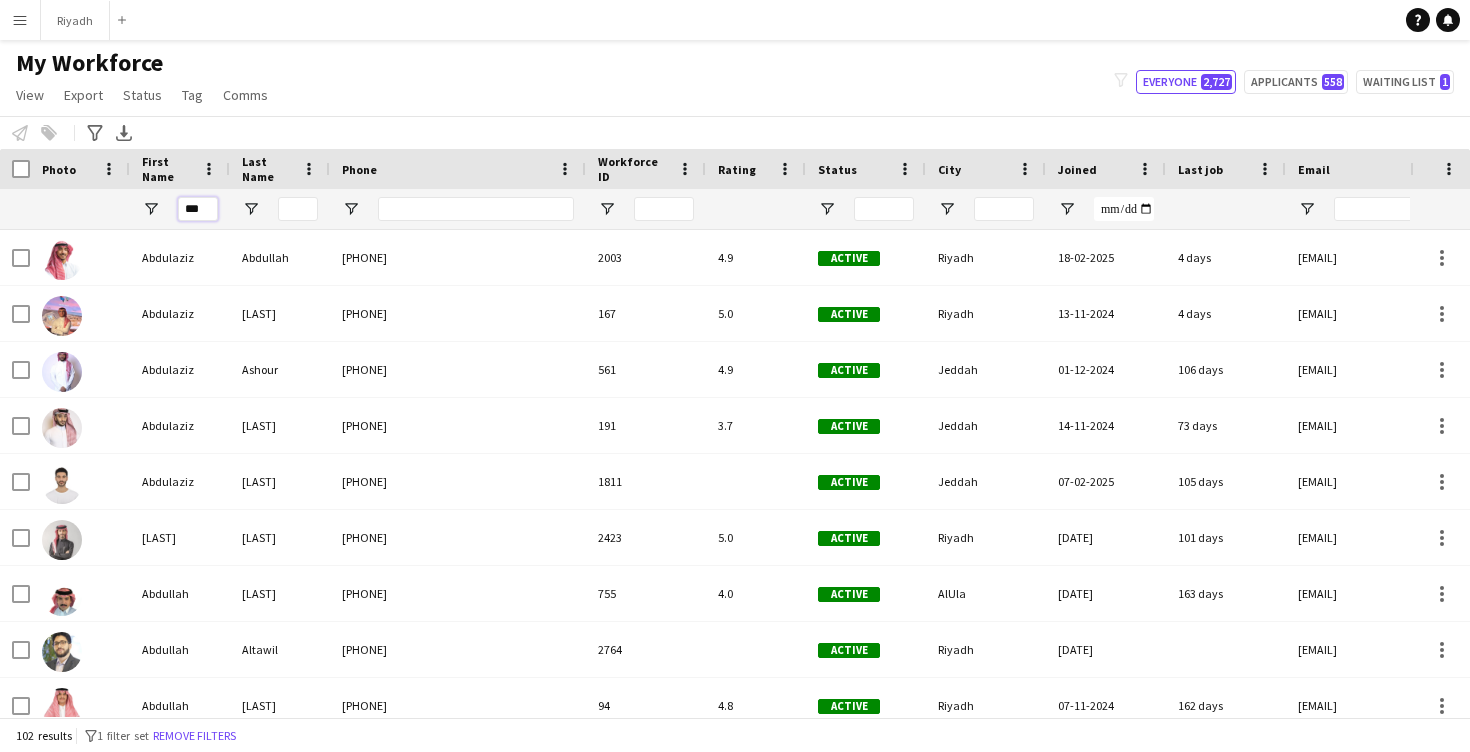 type on "****" 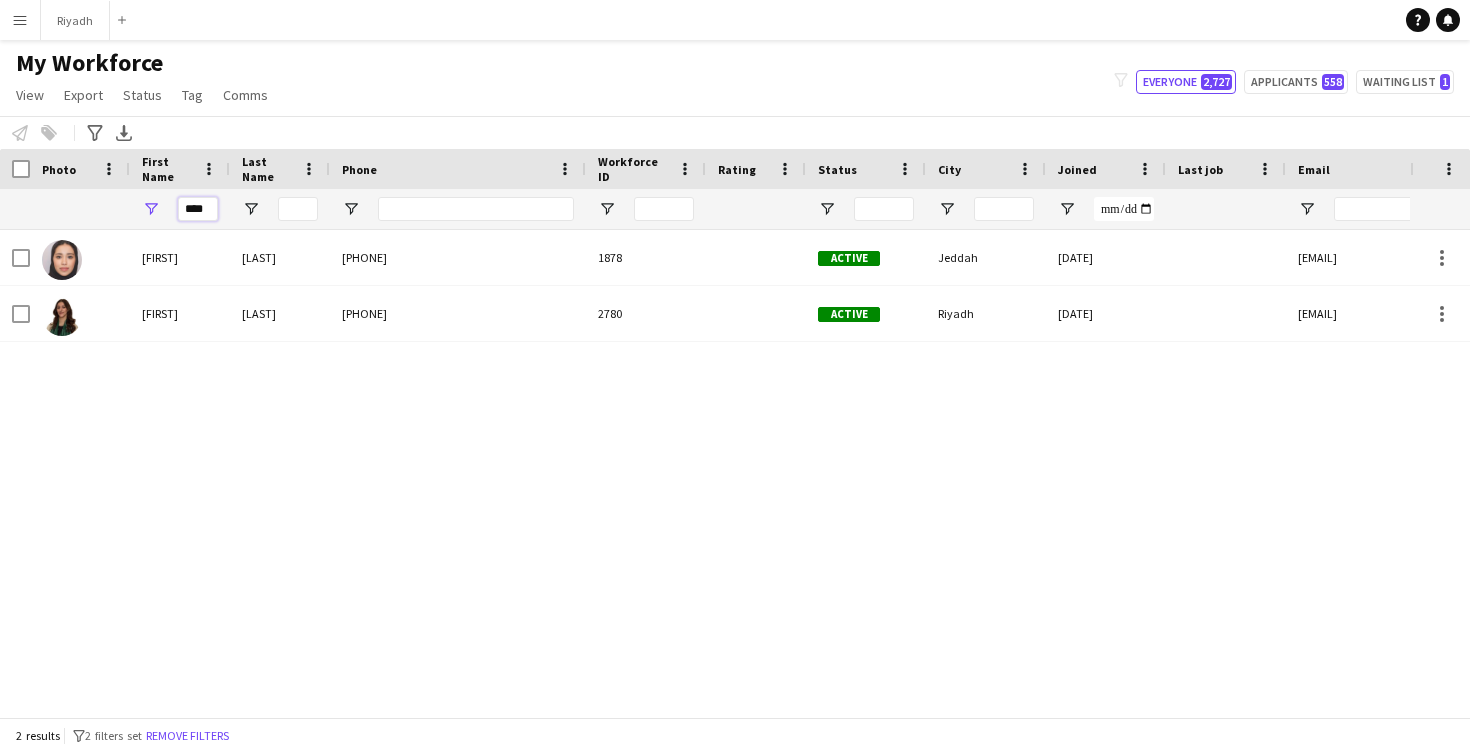 click on "****" at bounding box center (198, 209) 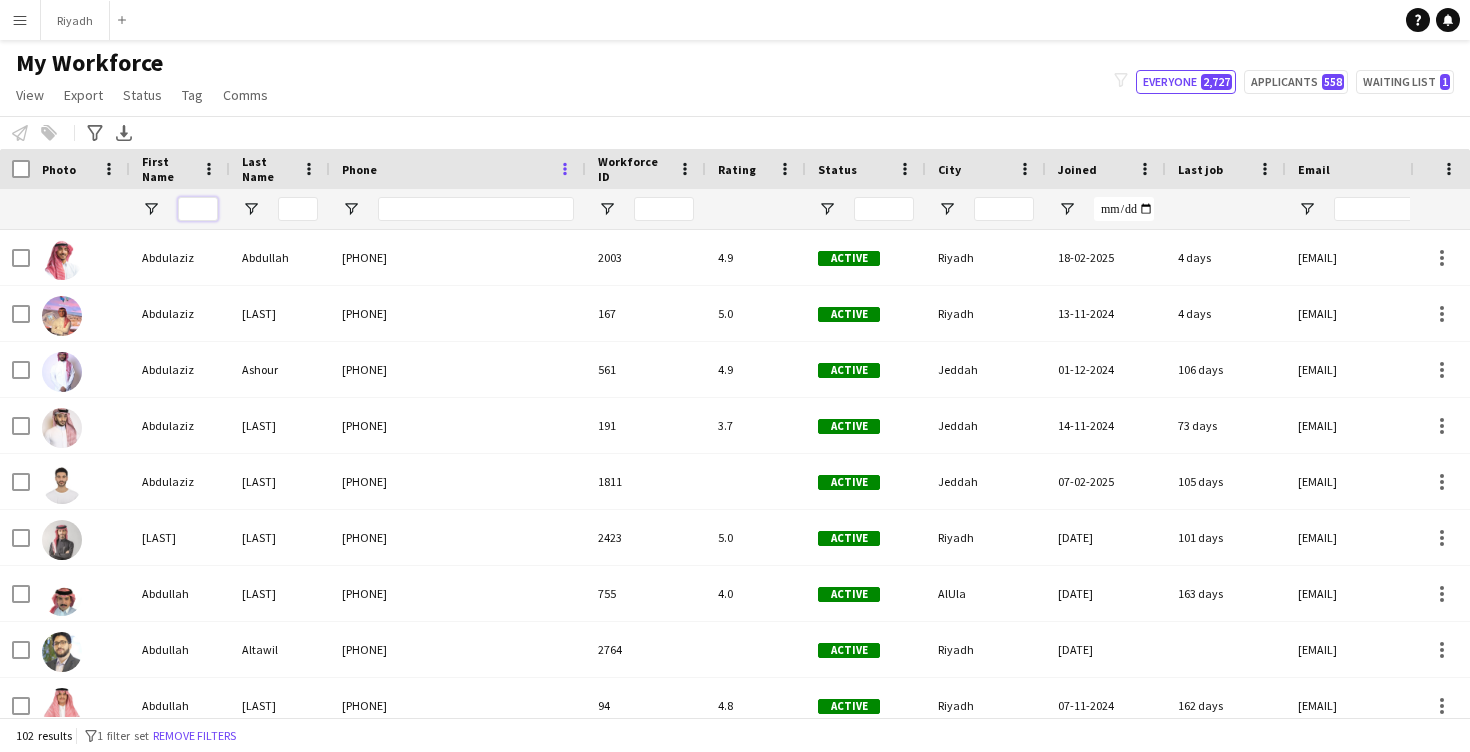 scroll, scrollTop: 0, scrollLeft: 59, axis: horizontal 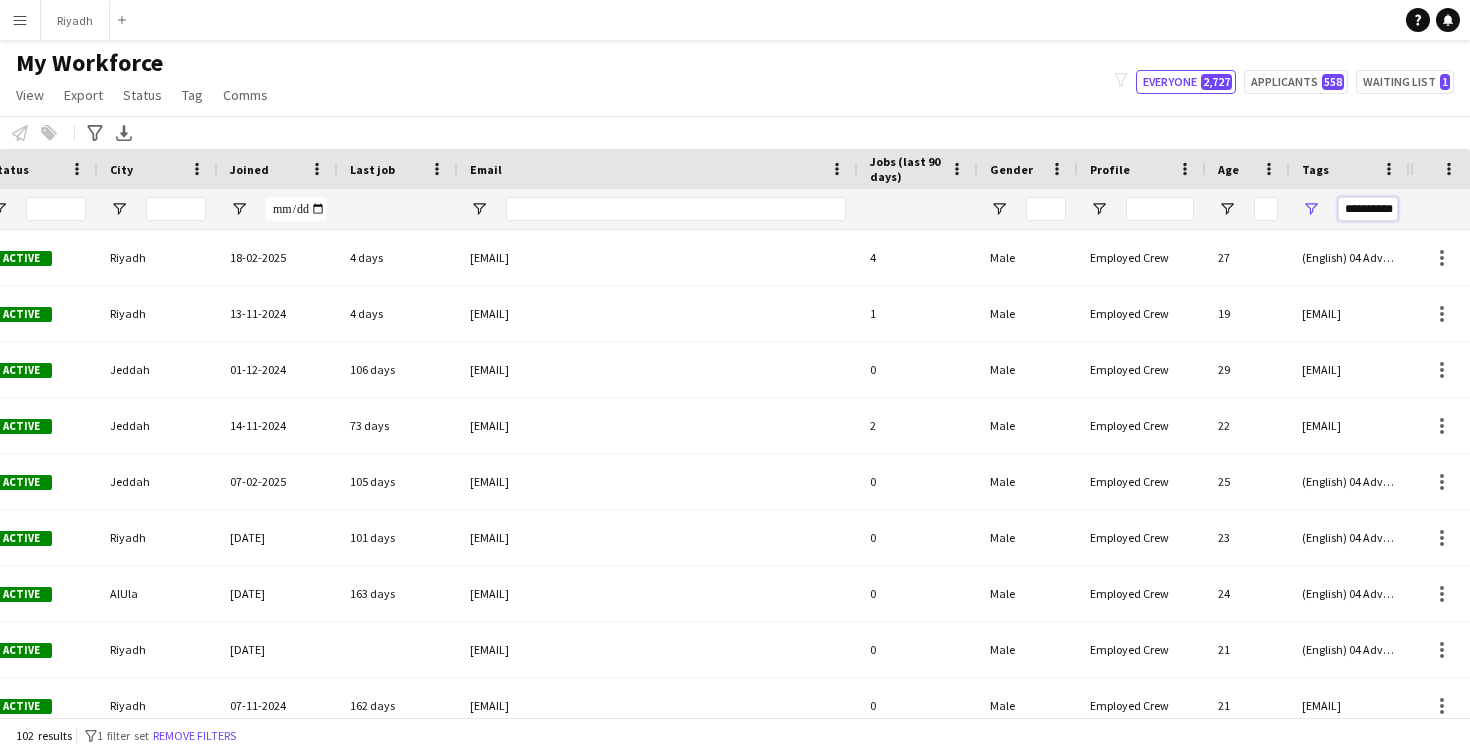 click on "**********" at bounding box center (1368, 209) 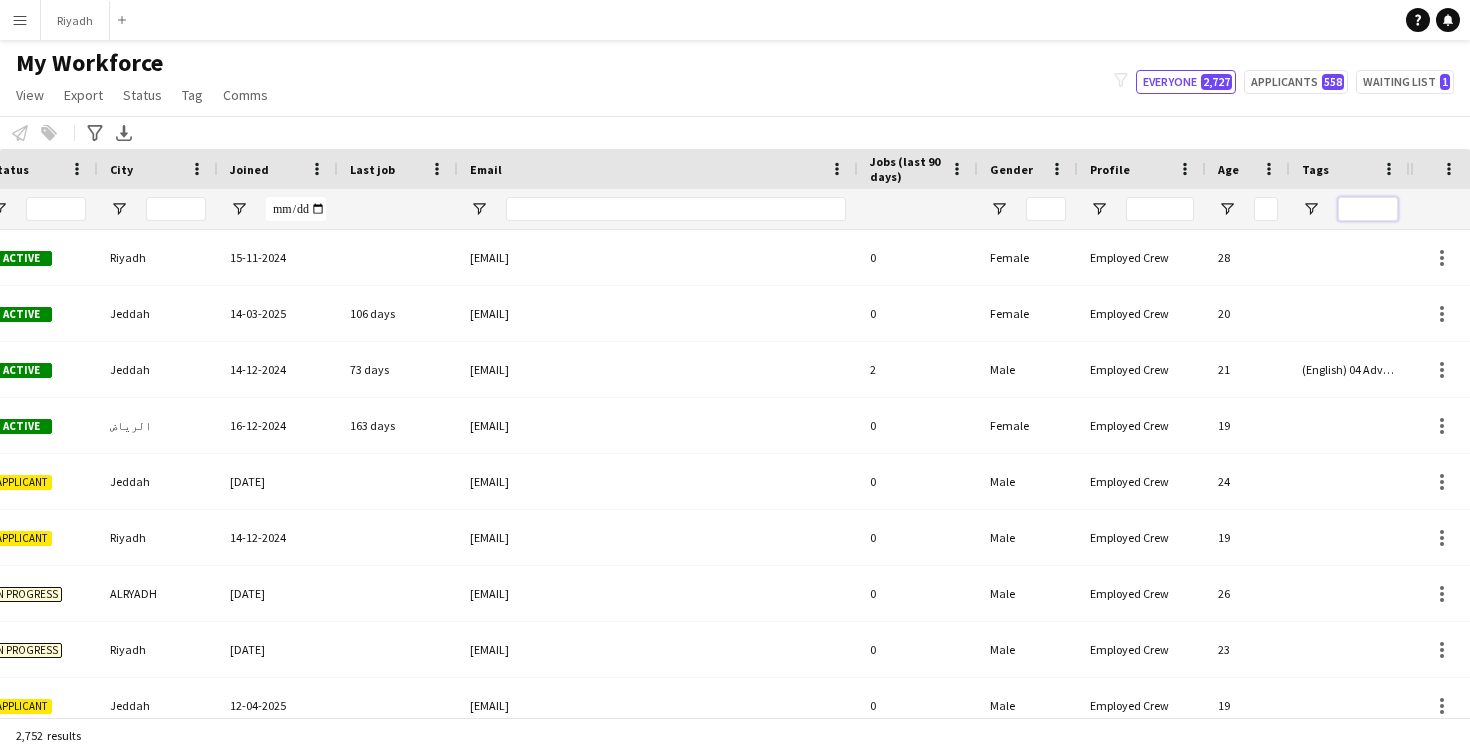 type 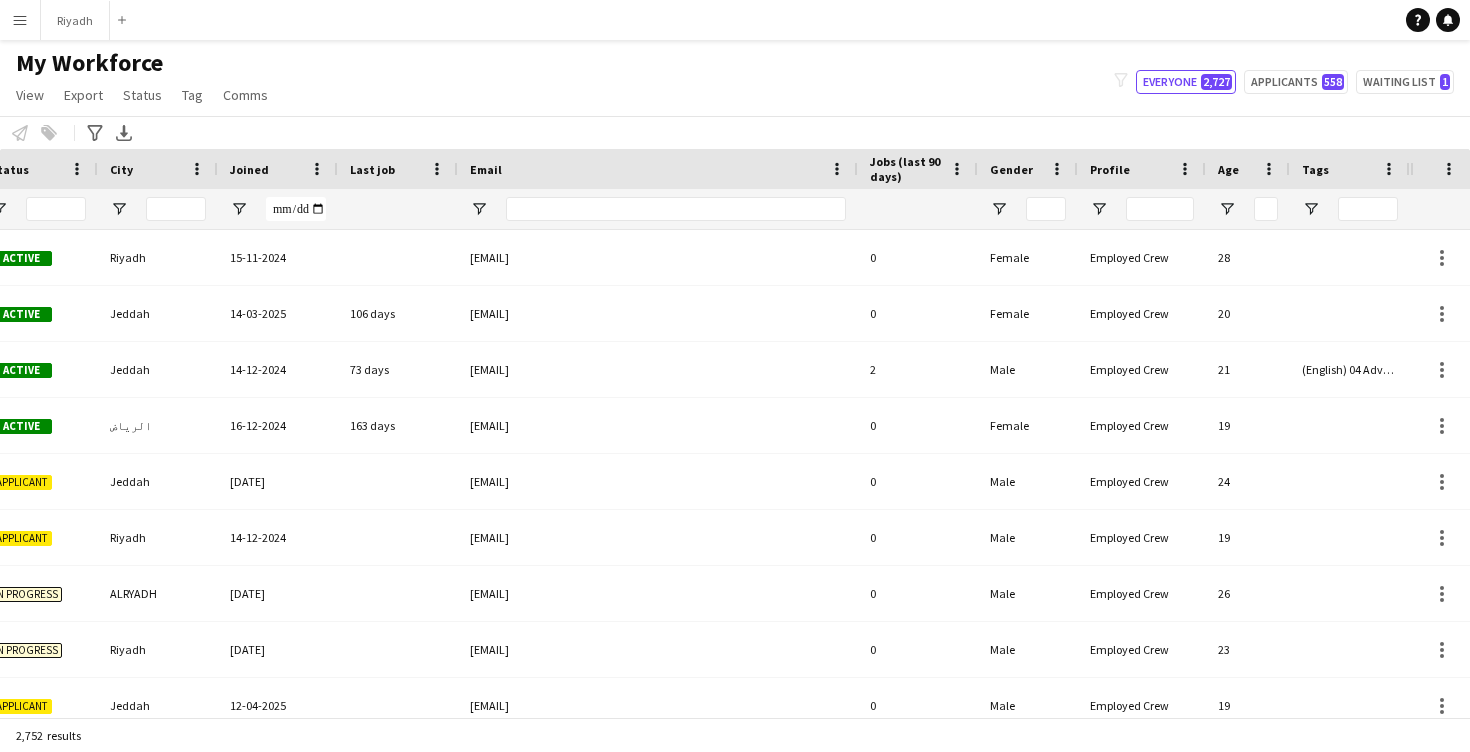 click on "Email" at bounding box center [646, 169] 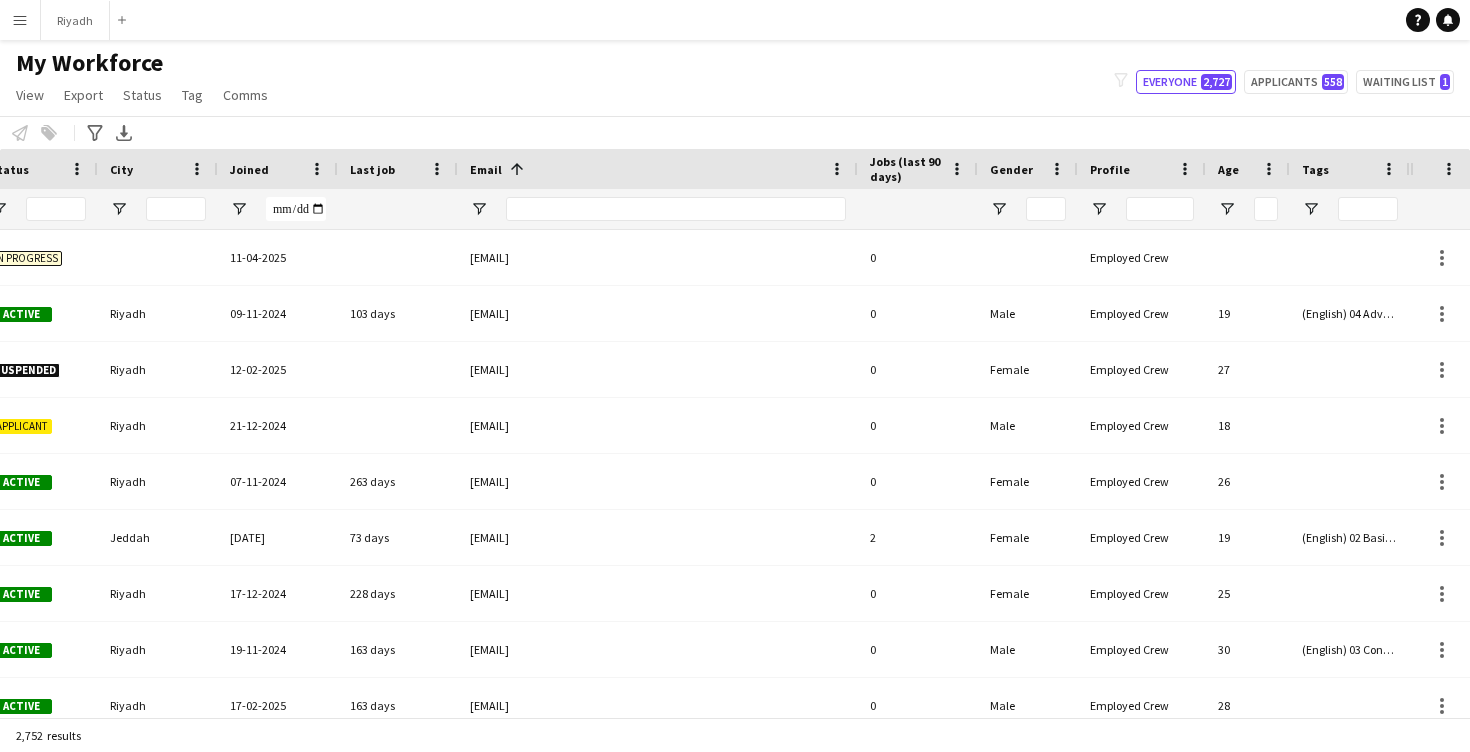 click on "Email
1" at bounding box center (646, 169) 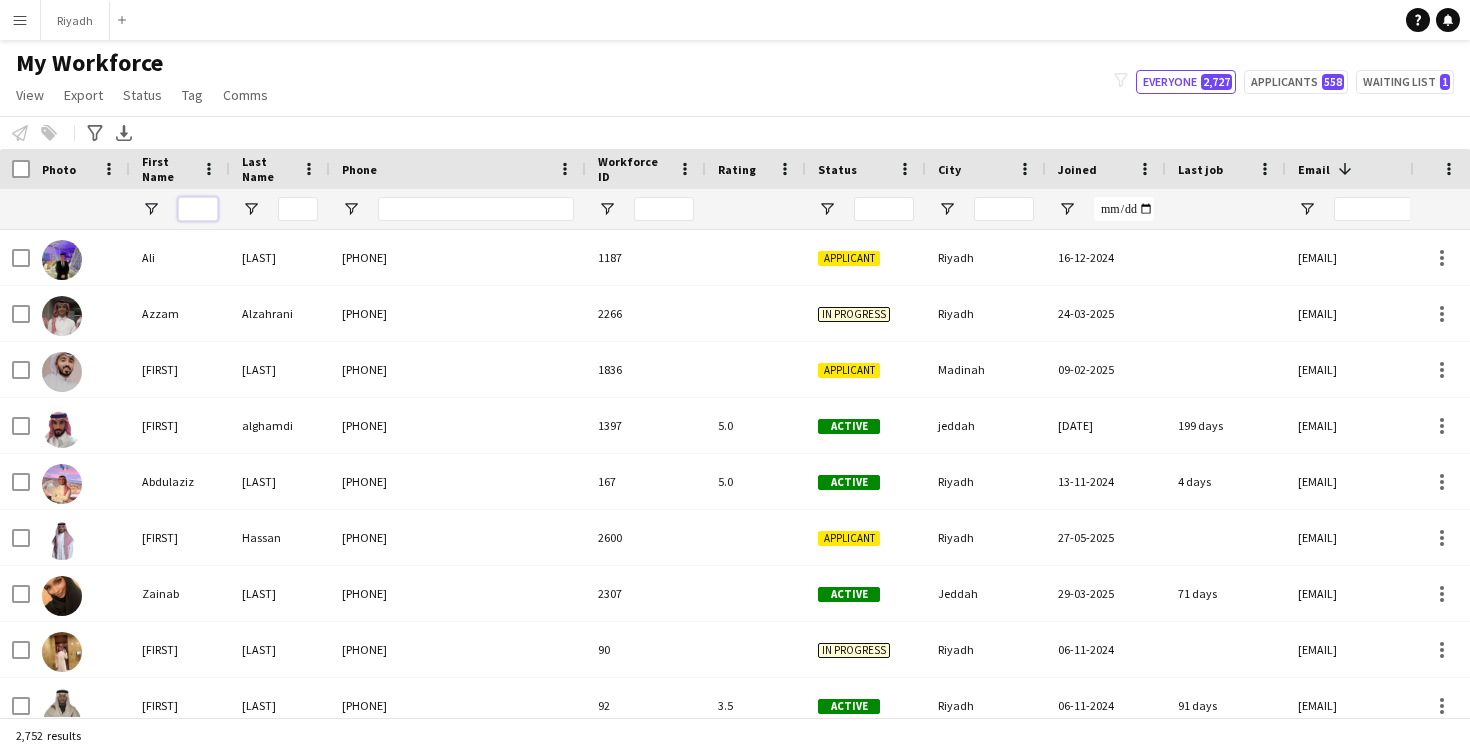 click at bounding box center (198, 209) 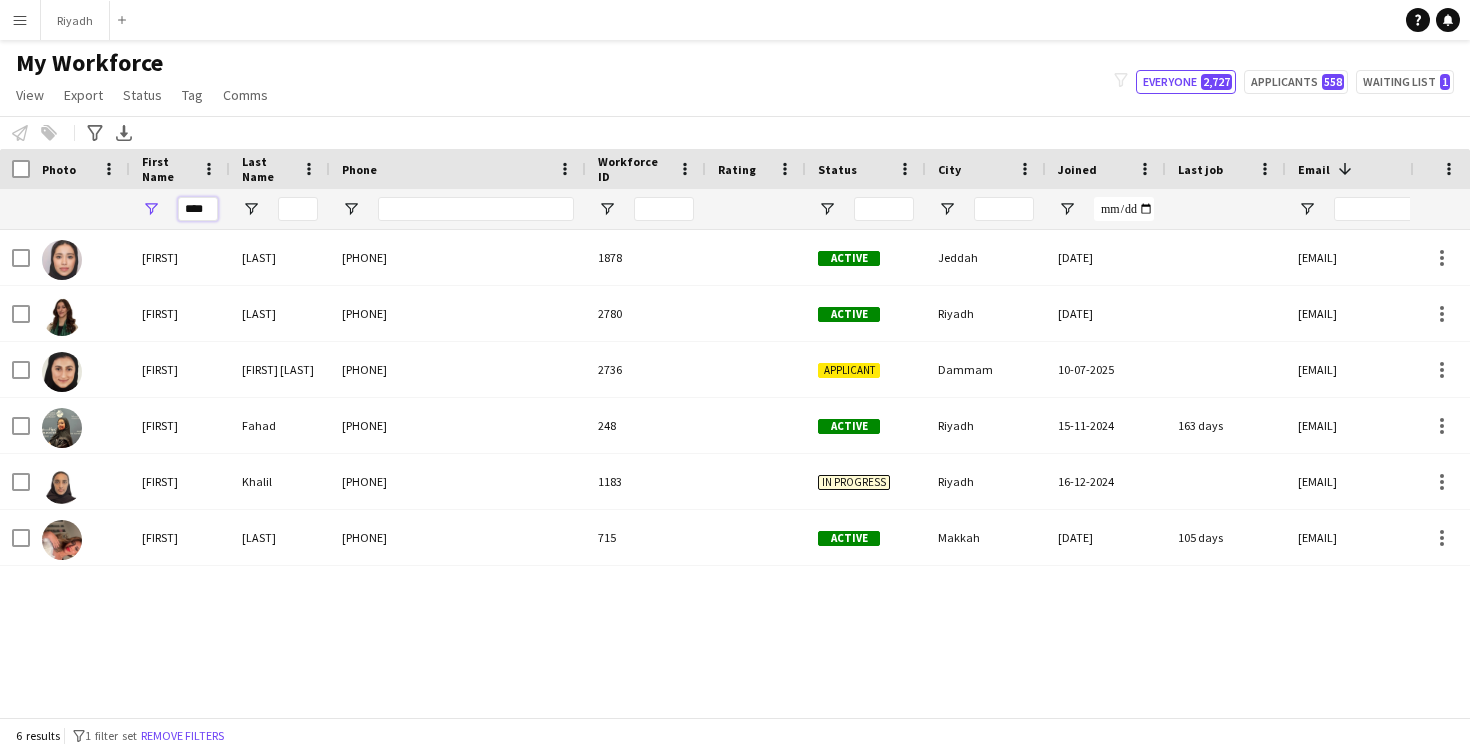 type on "****" 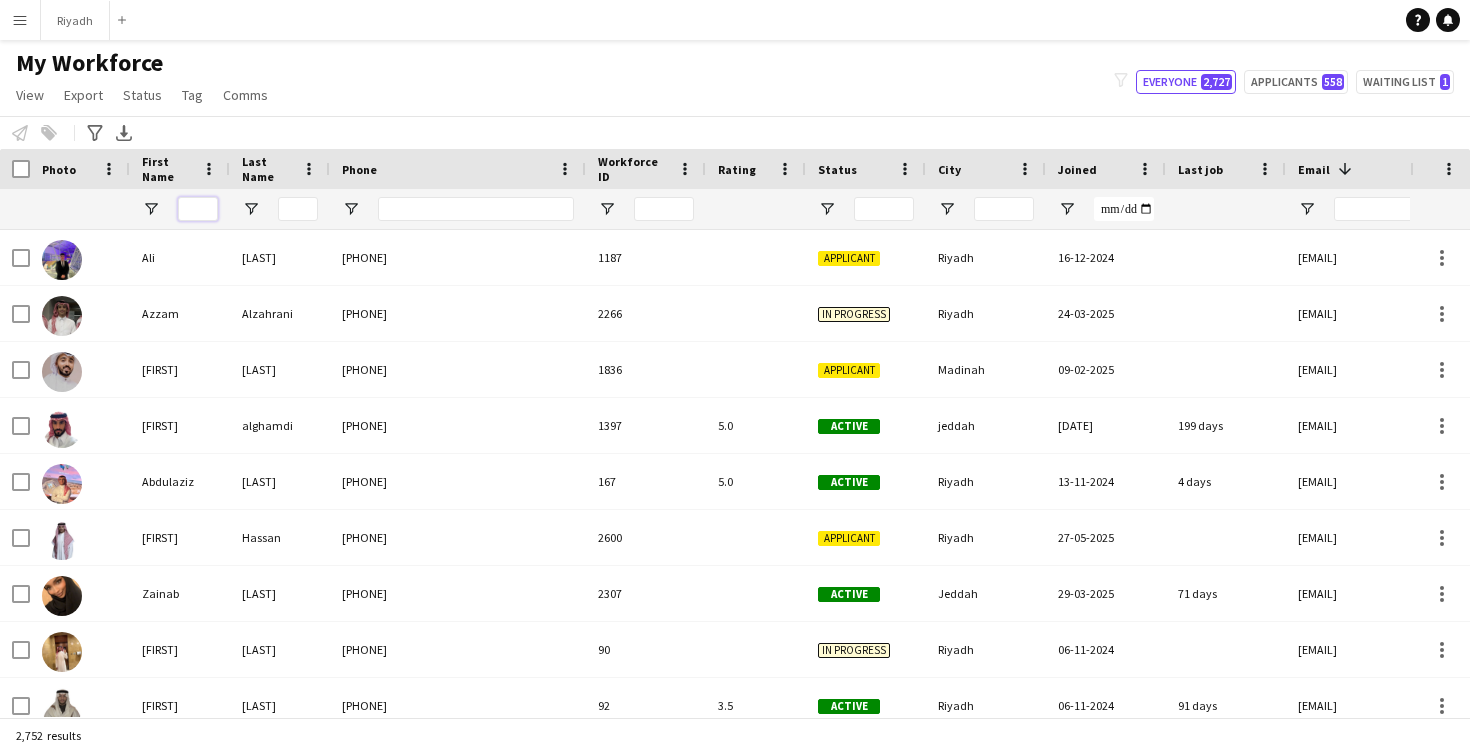 type 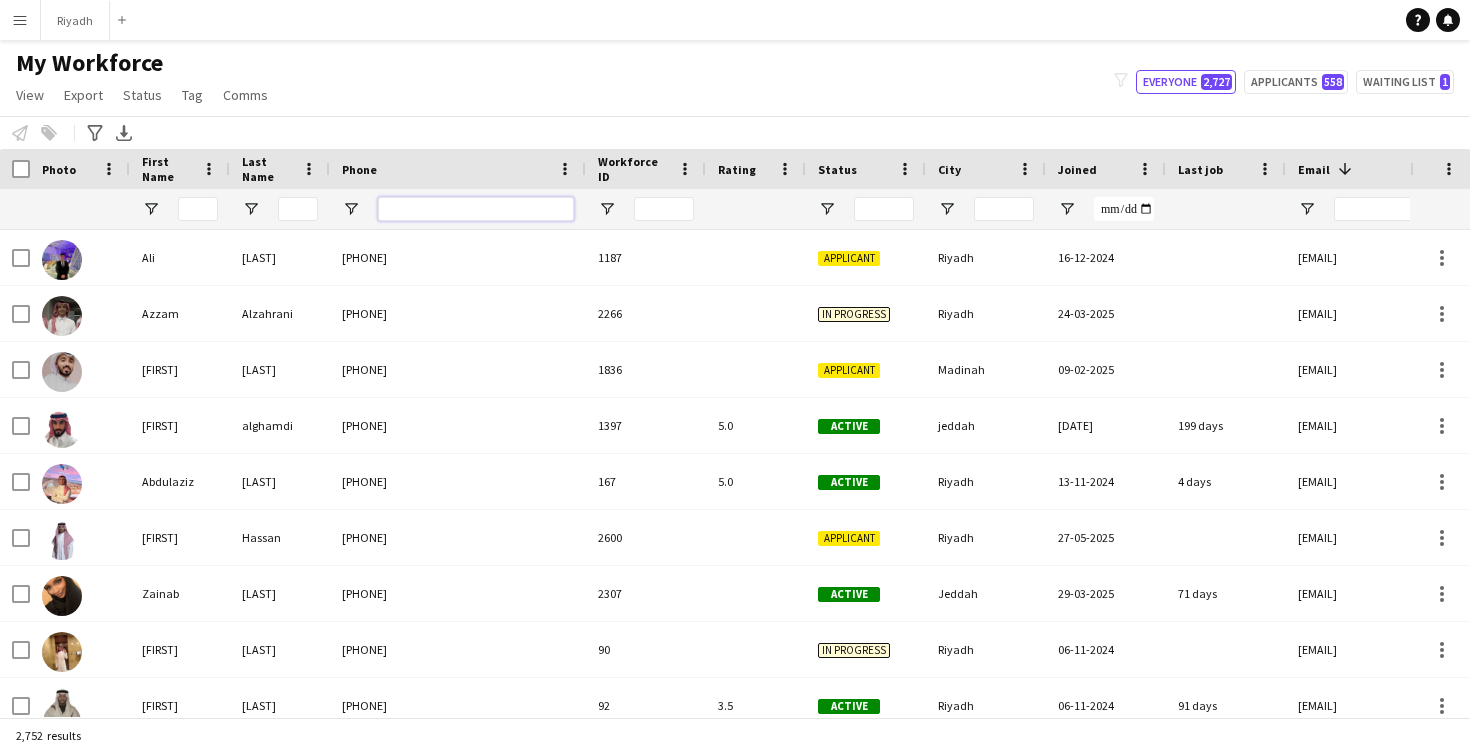 click at bounding box center [476, 209] 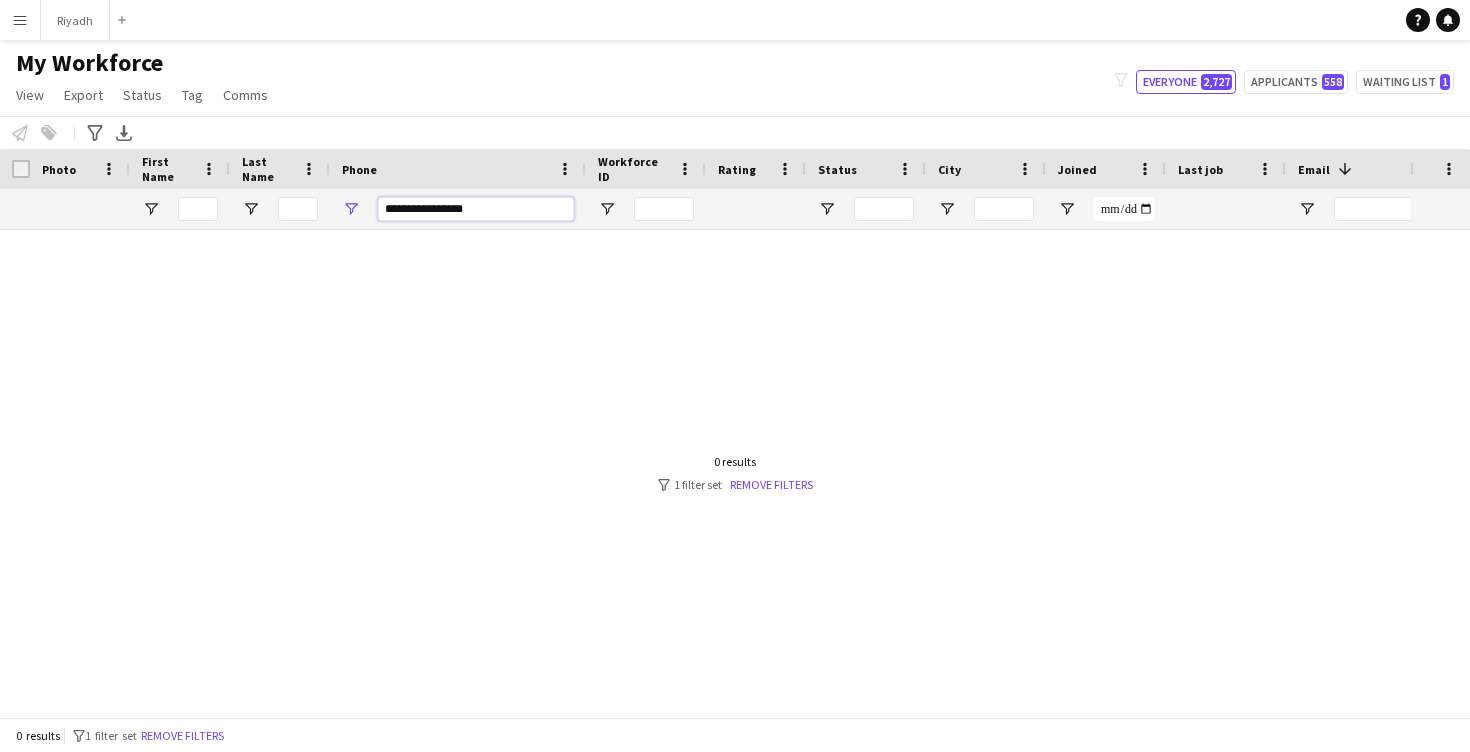 click on "**********" at bounding box center (476, 209) 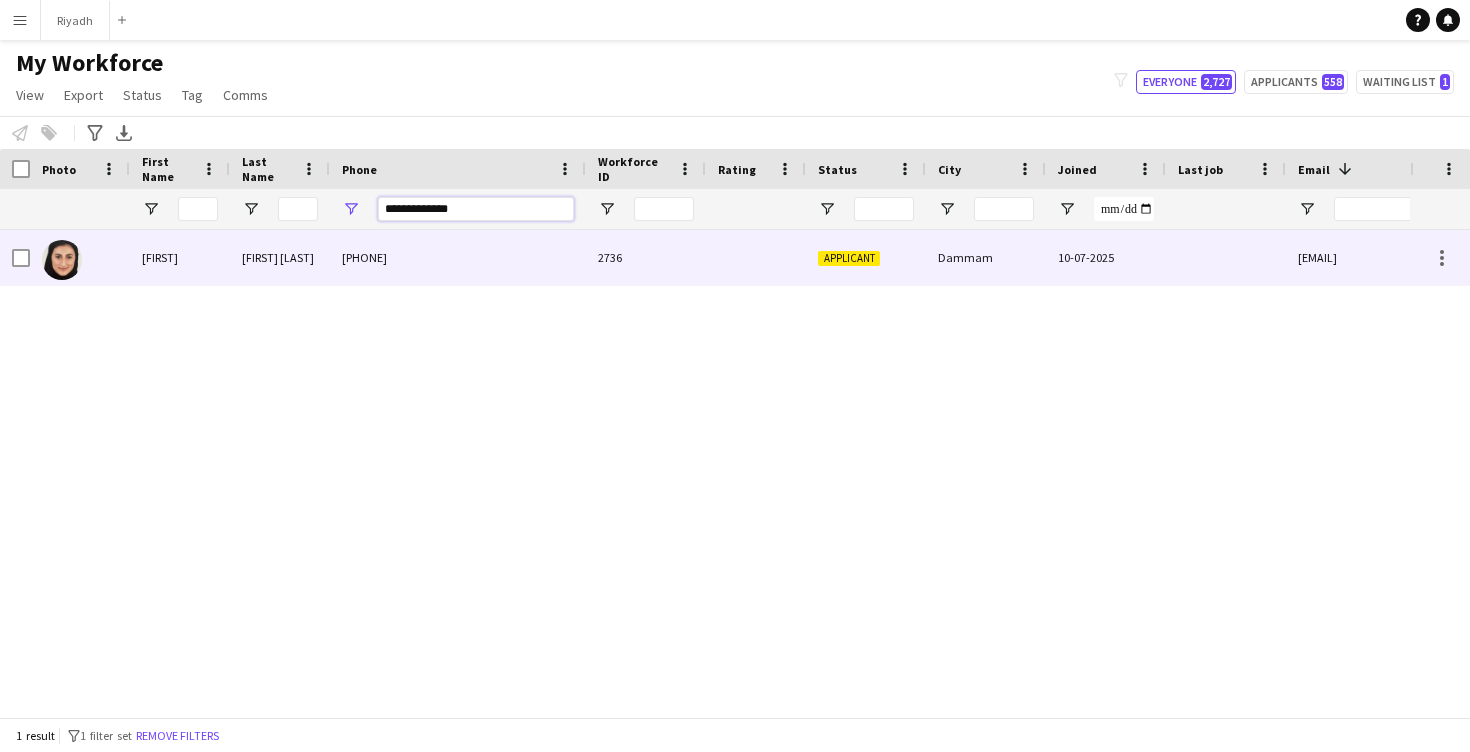 type on "**********" 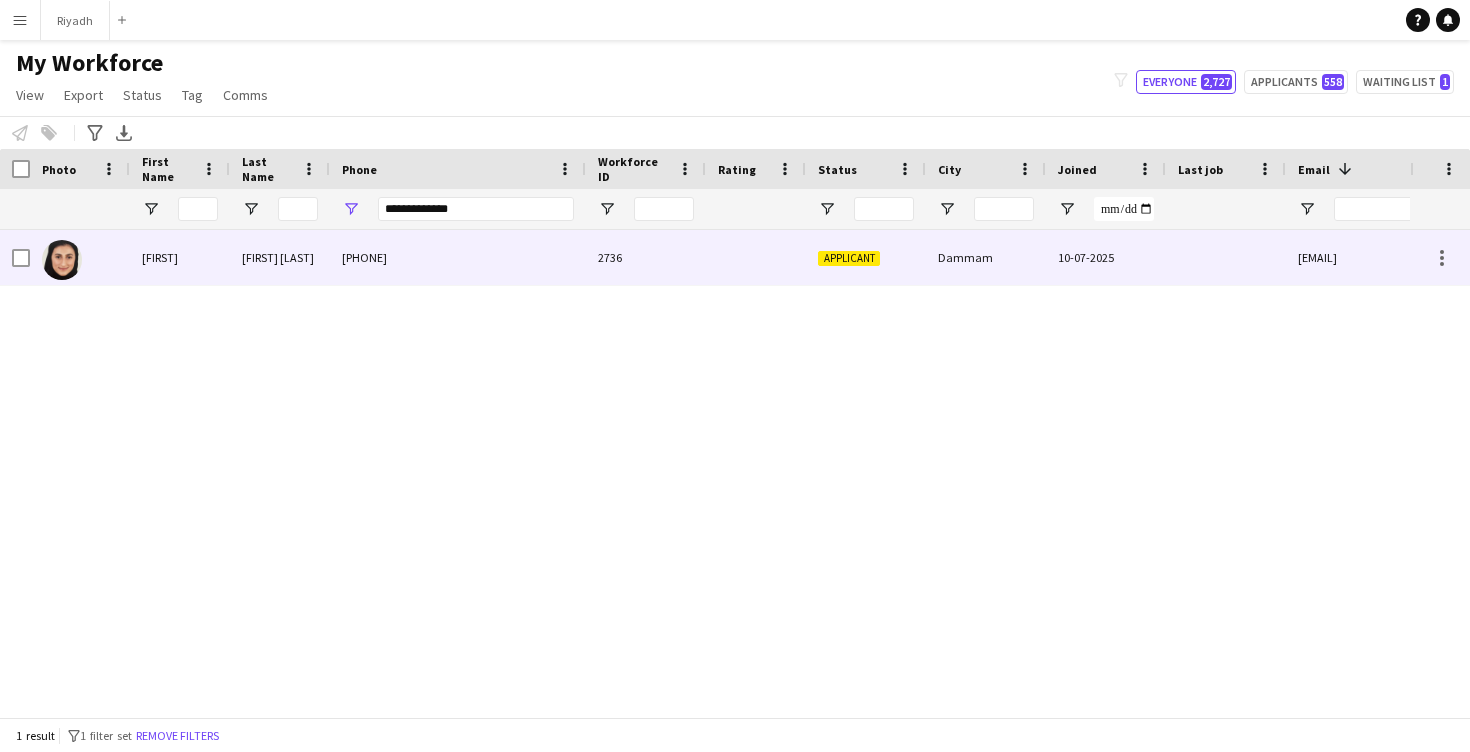 click at bounding box center (62, 260) 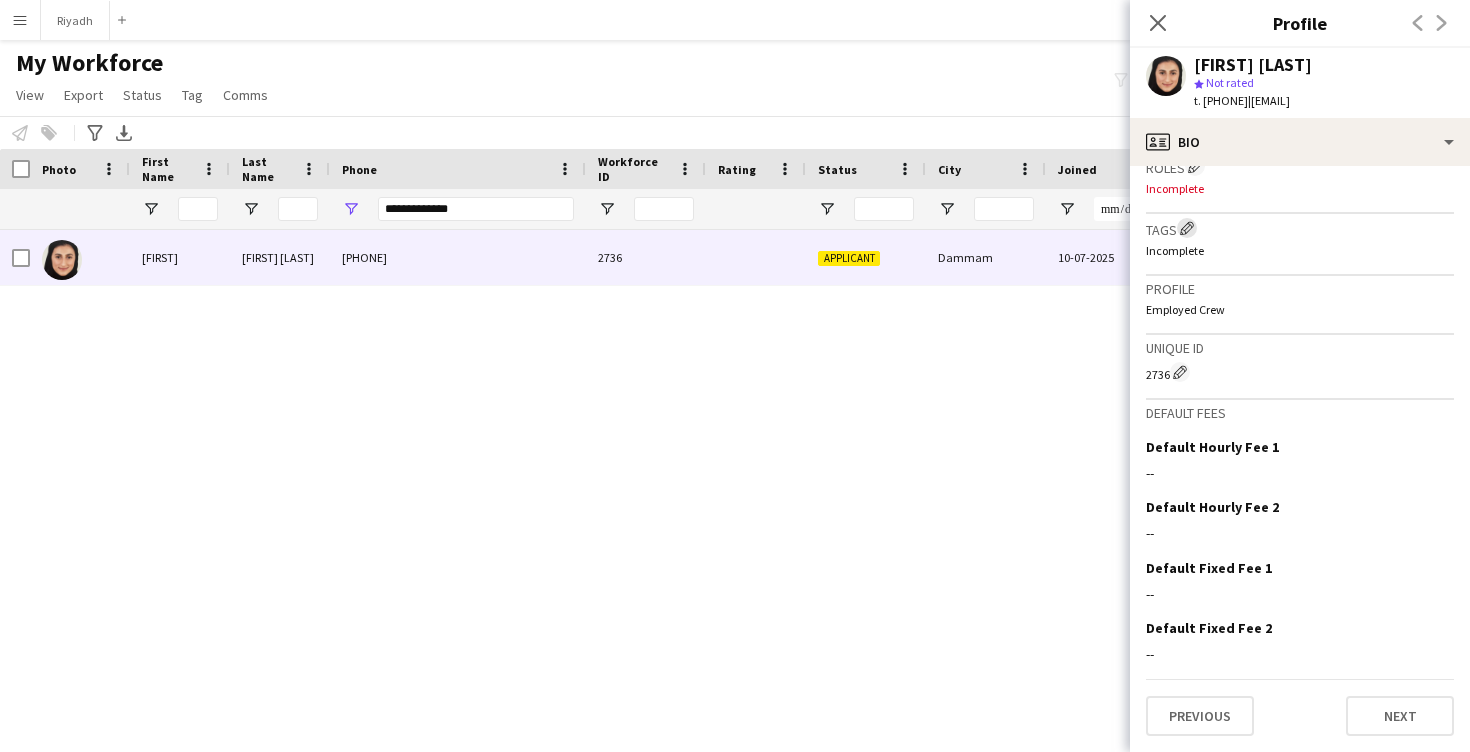 click on "Edit crew company tags" 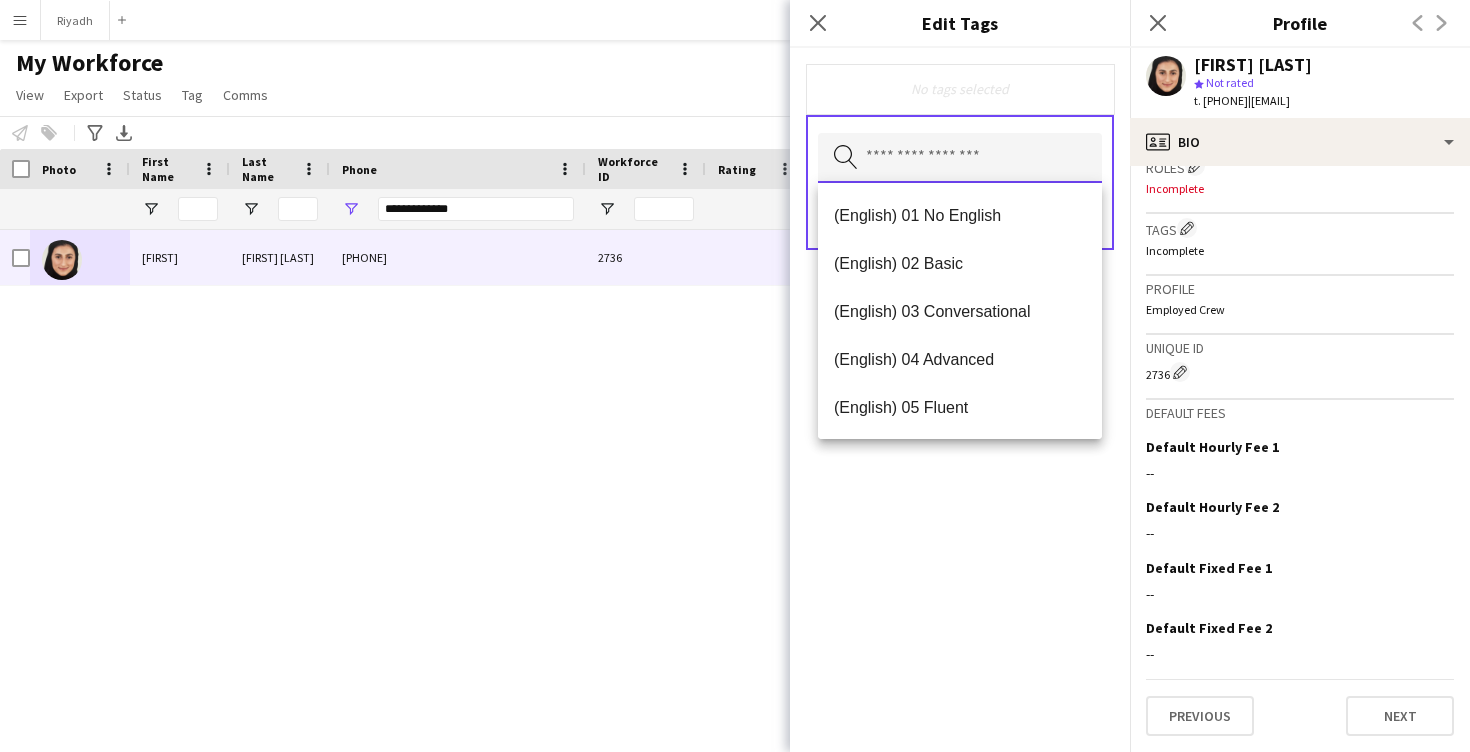 click at bounding box center (960, 158) 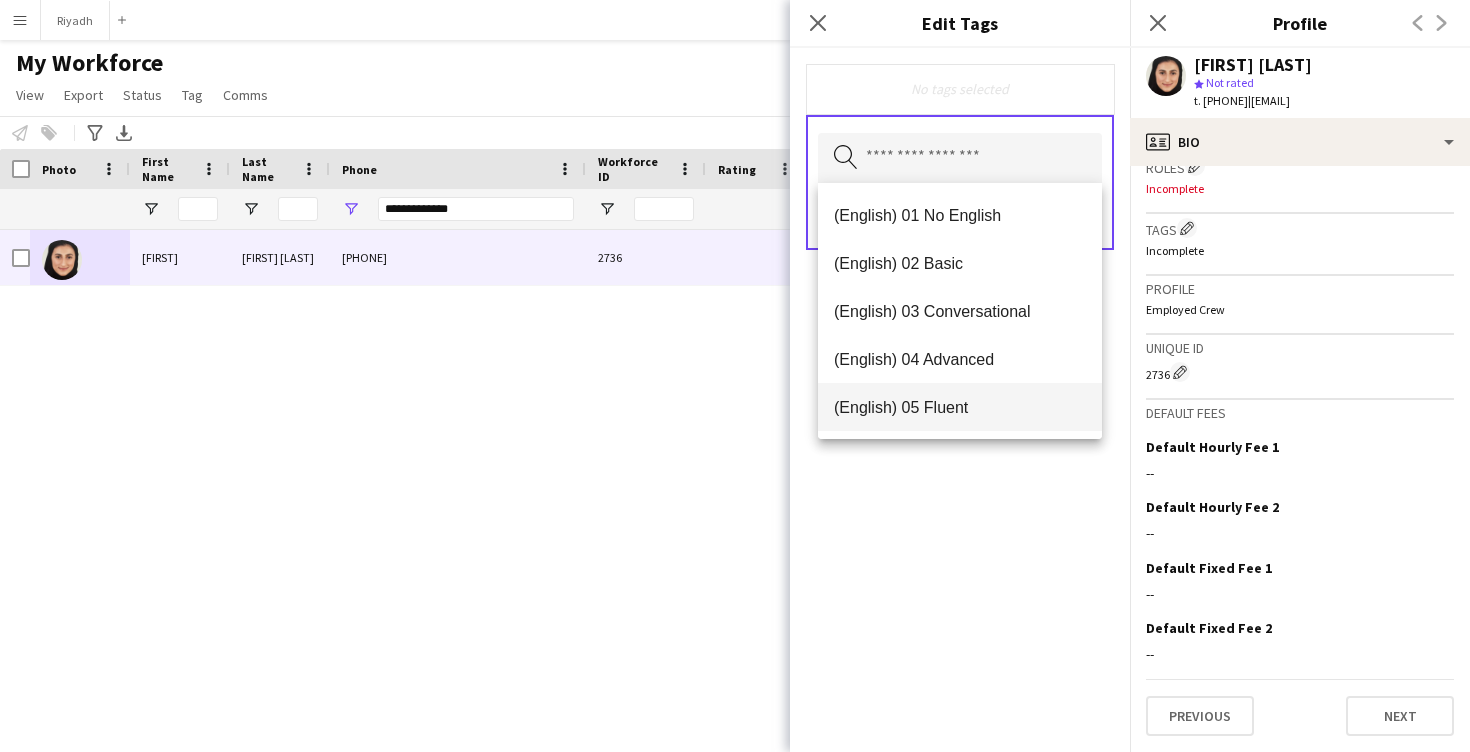 click on "(English) 05 Fluent" at bounding box center [960, 407] 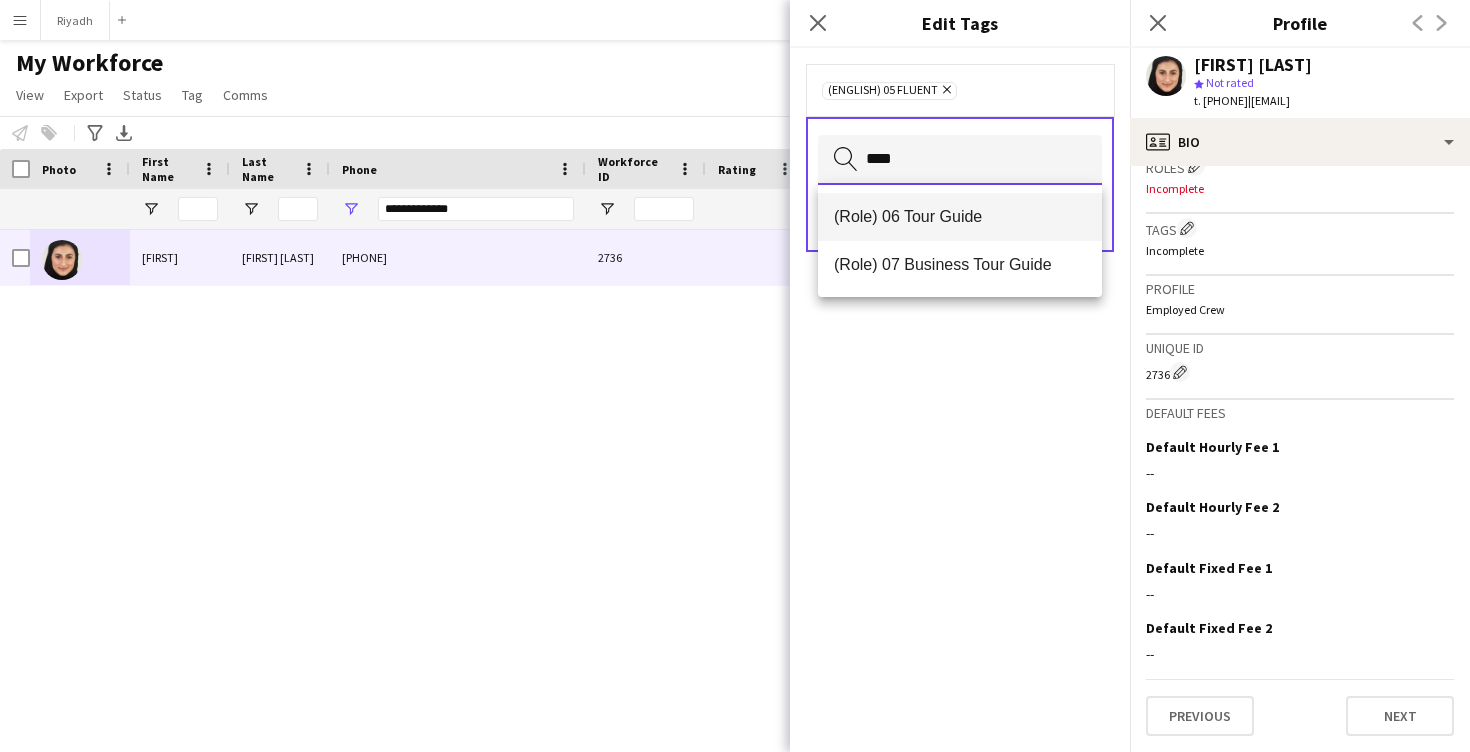 type on "****" 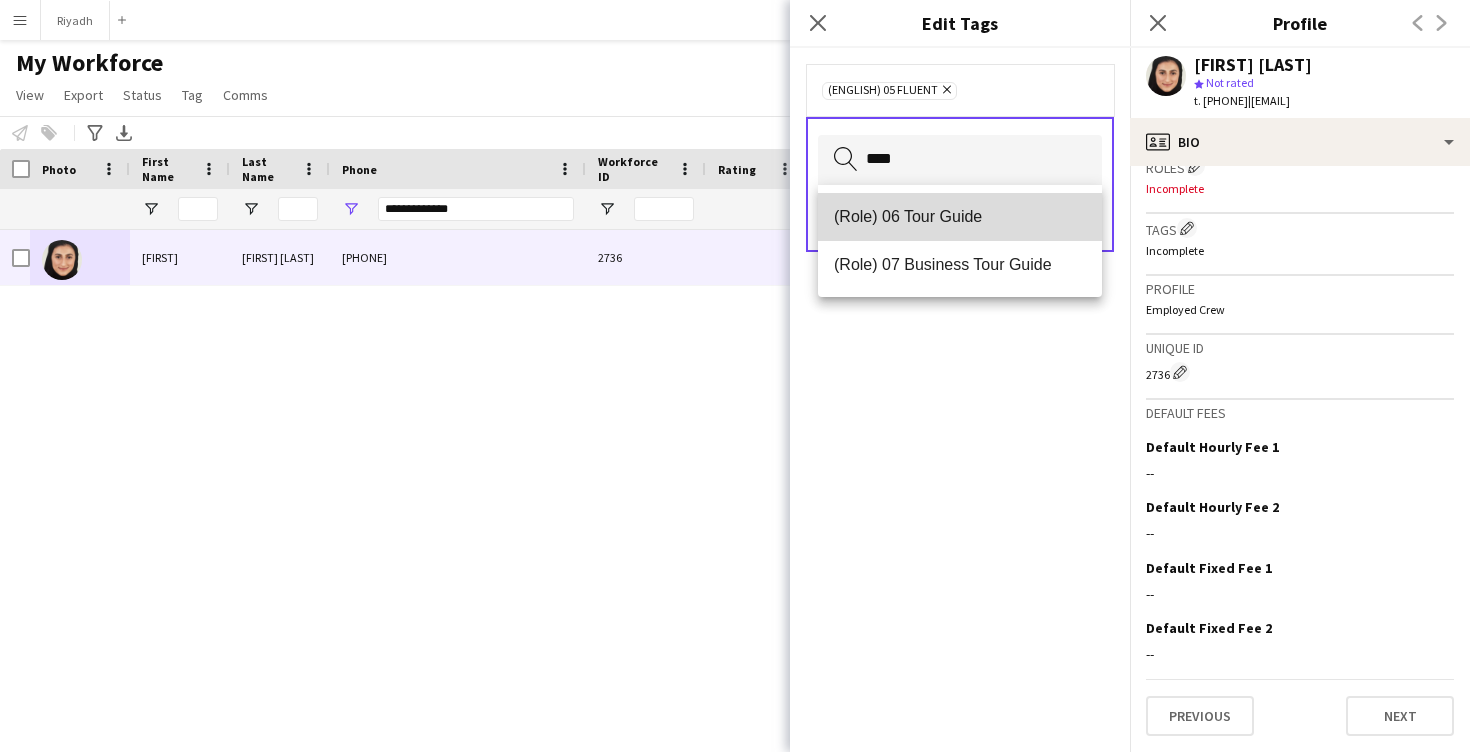 click on "(Role) 06 Tour Guide" at bounding box center (960, 216) 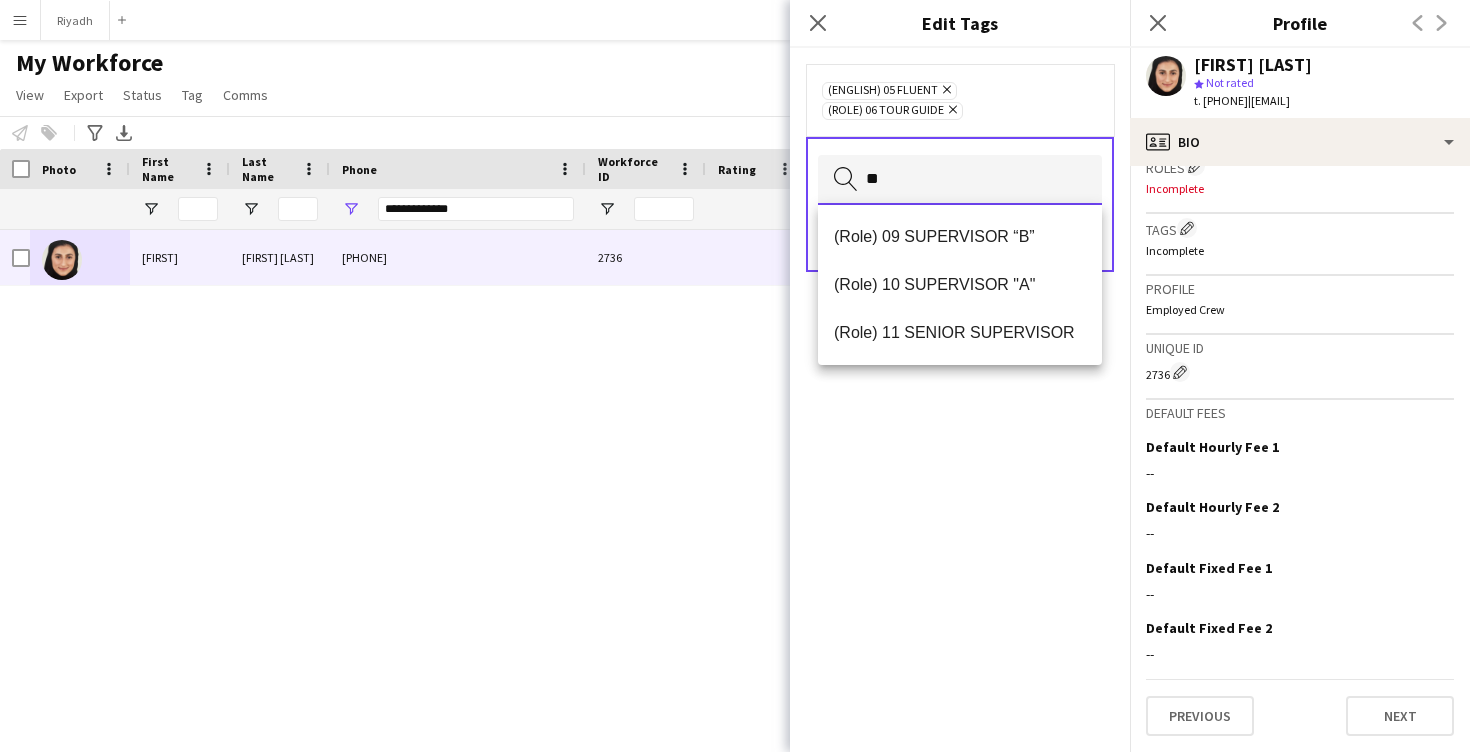 type on "***" 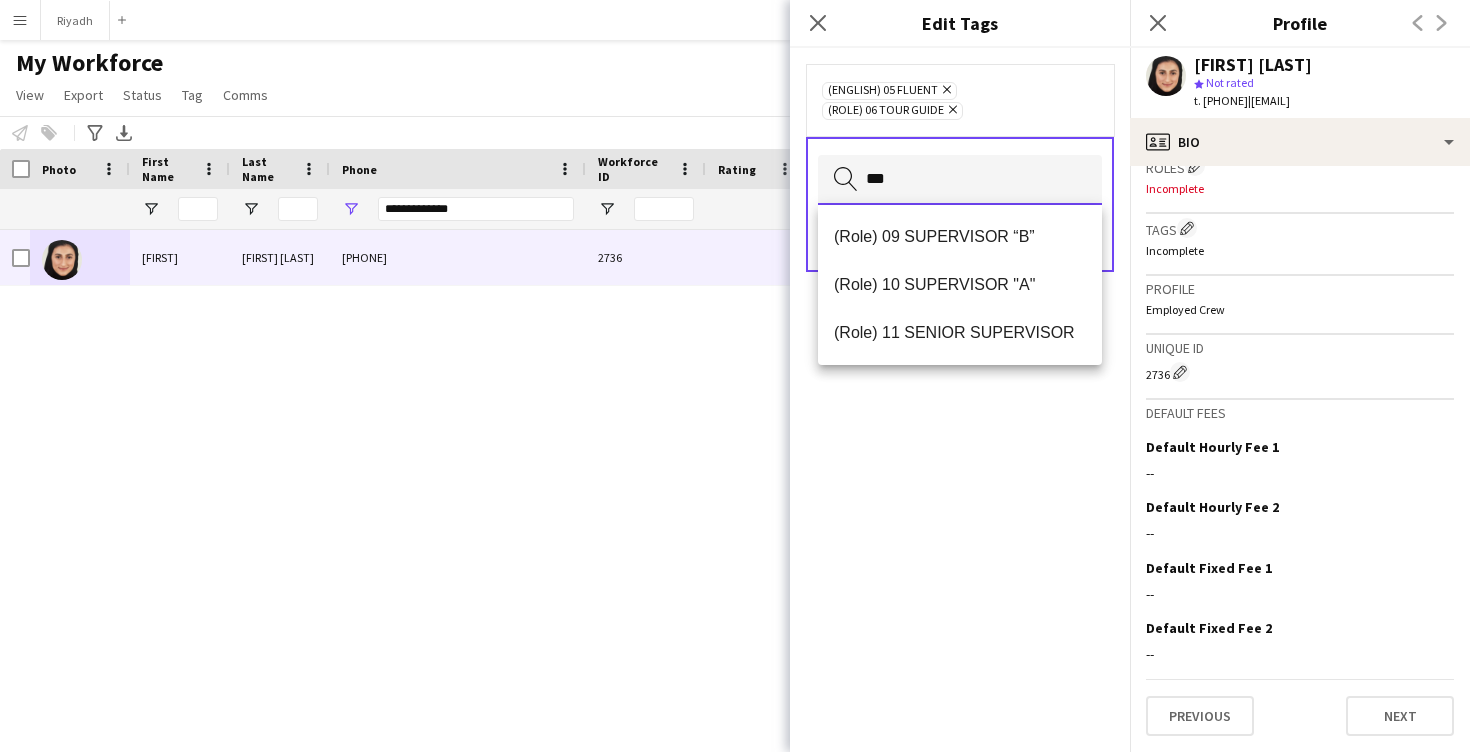 drag, startPoint x: 889, startPoint y: 178, endPoint x: 860, endPoint y: 177, distance: 29.017237 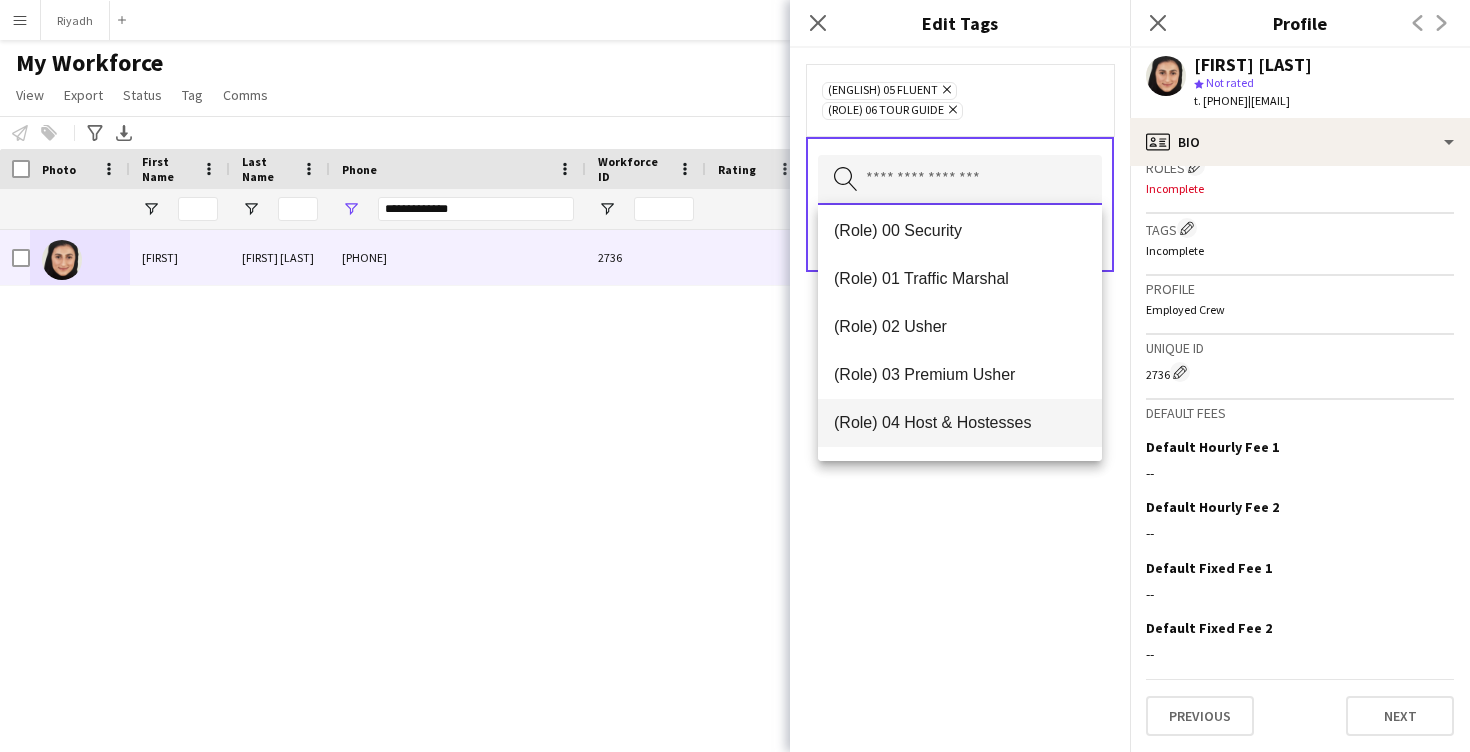 scroll, scrollTop: 581, scrollLeft: 0, axis: vertical 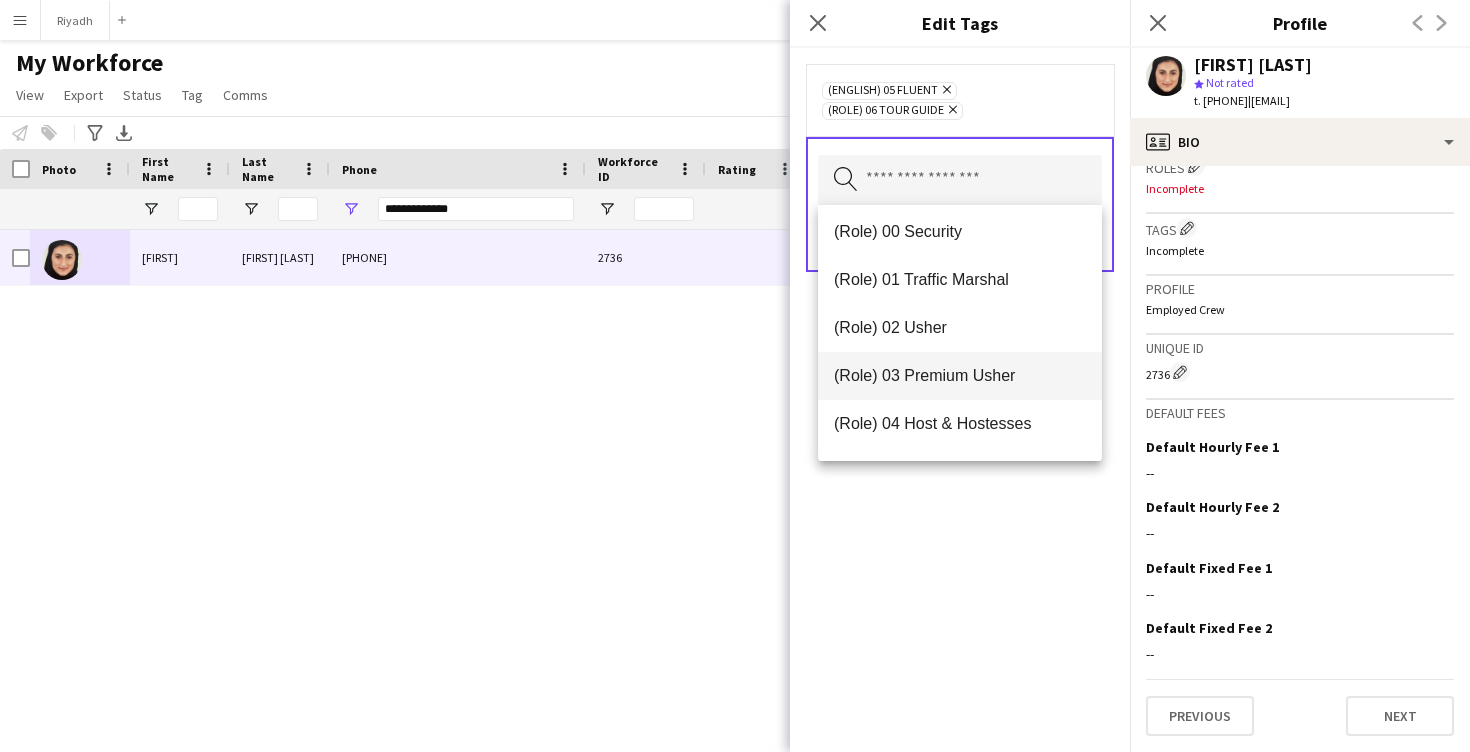click on "(Role) 03 Premium Usher" at bounding box center (960, 375) 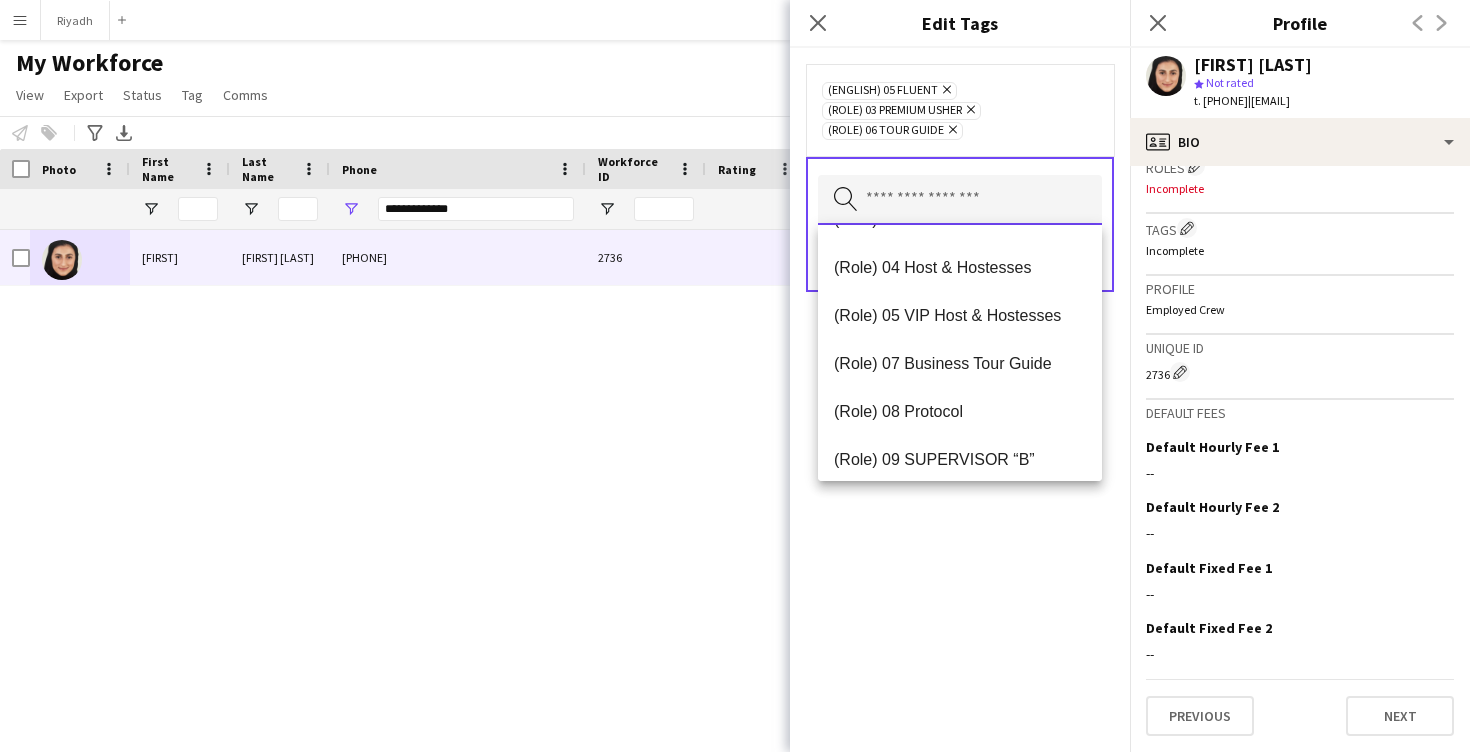 scroll, scrollTop: 703, scrollLeft: 0, axis: vertical 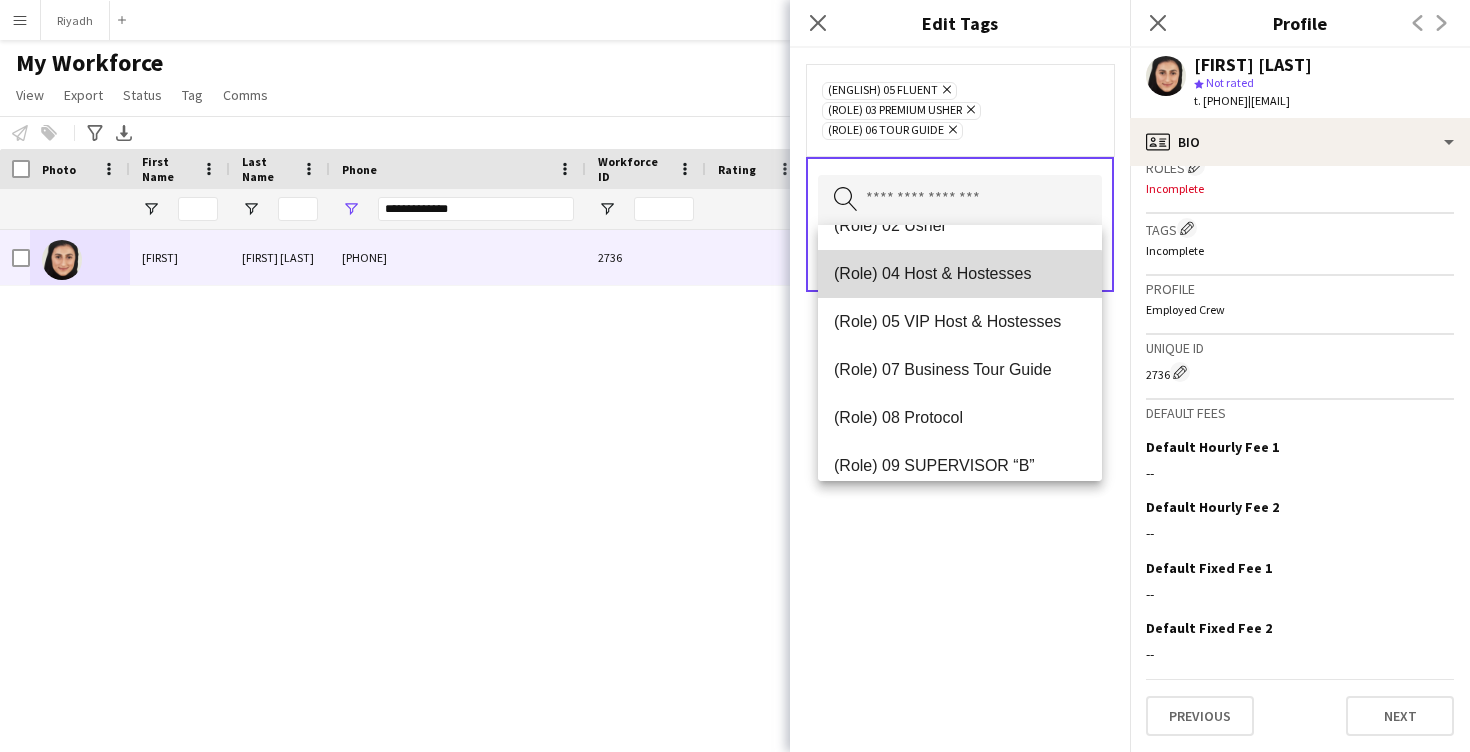 click on "(Role) 04 Host & Hostesses" at bounding box center (960, 273) 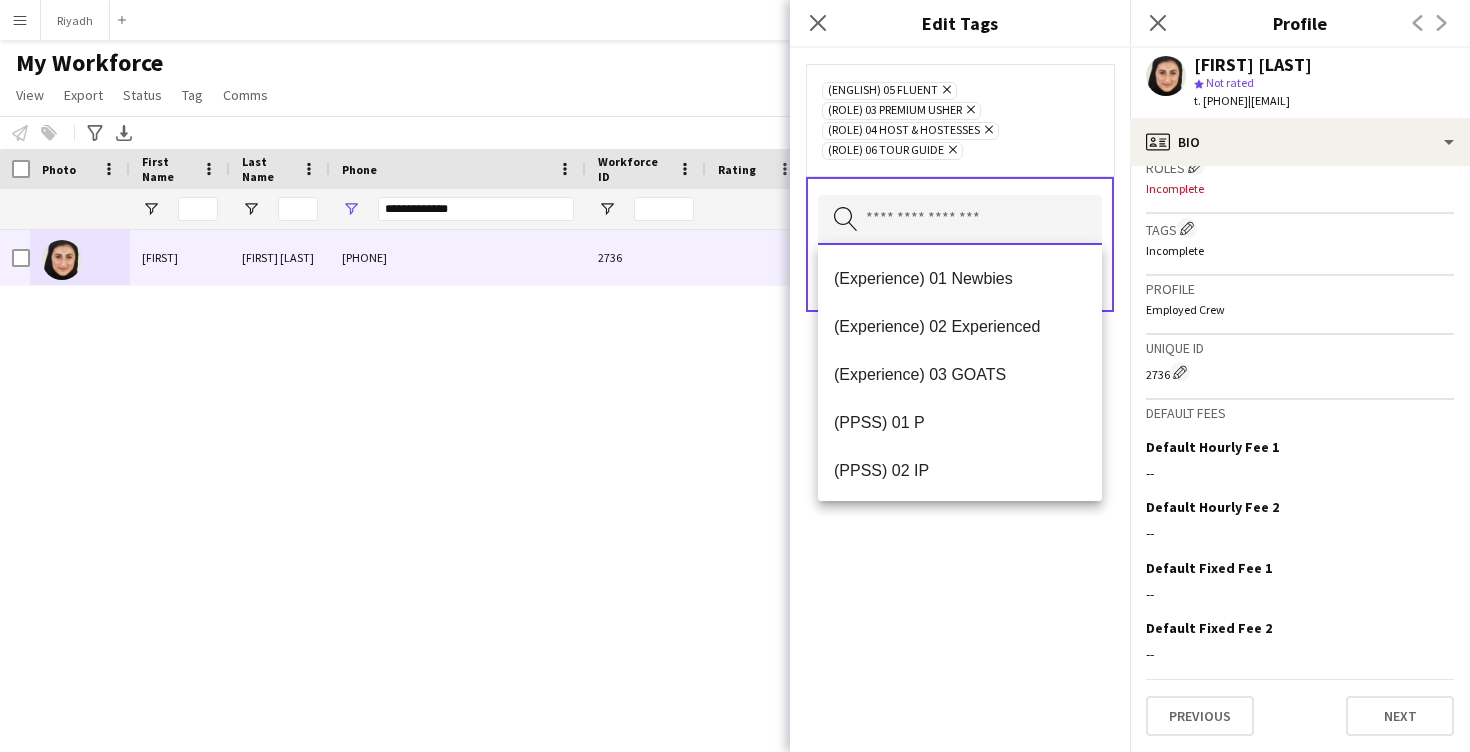 scroll, scrollTop: 192, scrollLeft: 0, axis: vertical 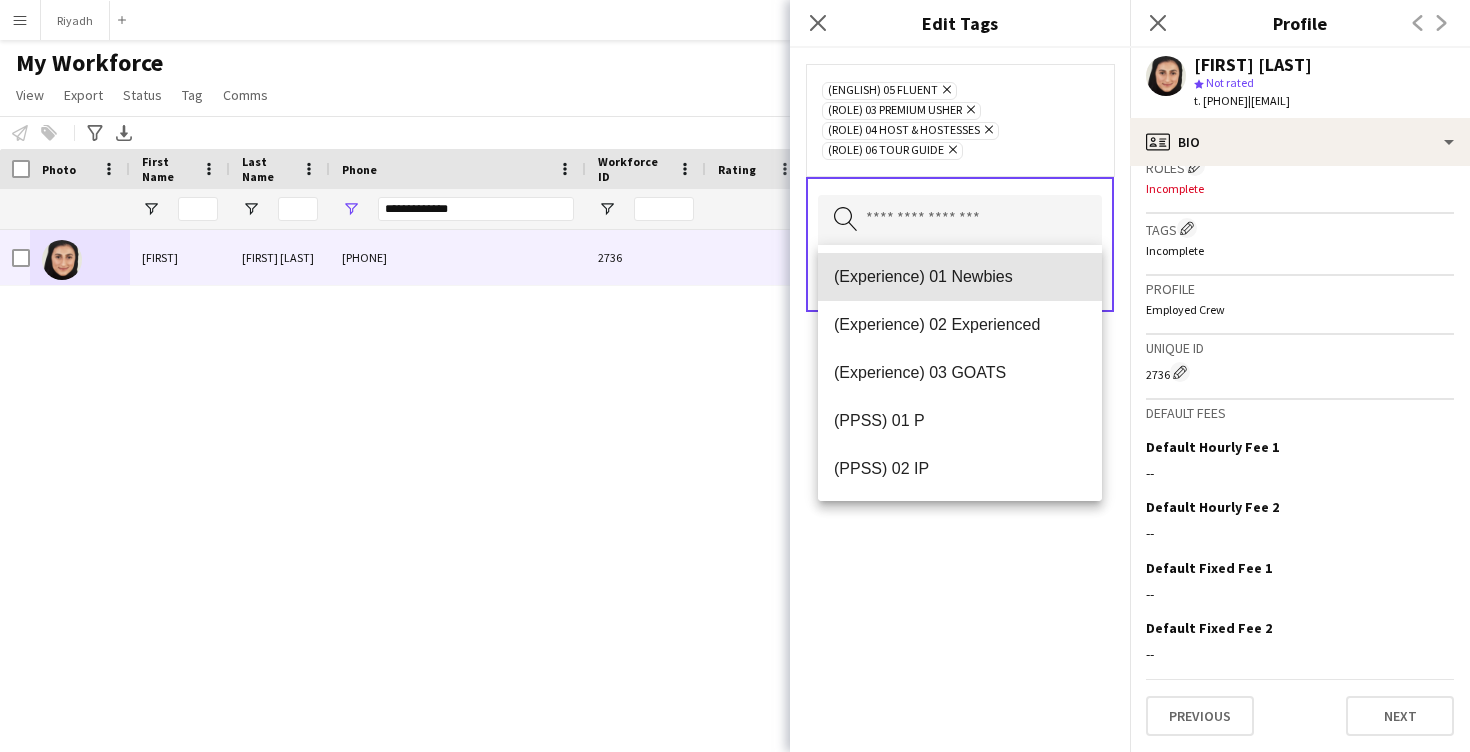 click on "(Experience) 01 Newbies" at bounding box center [960, 276] 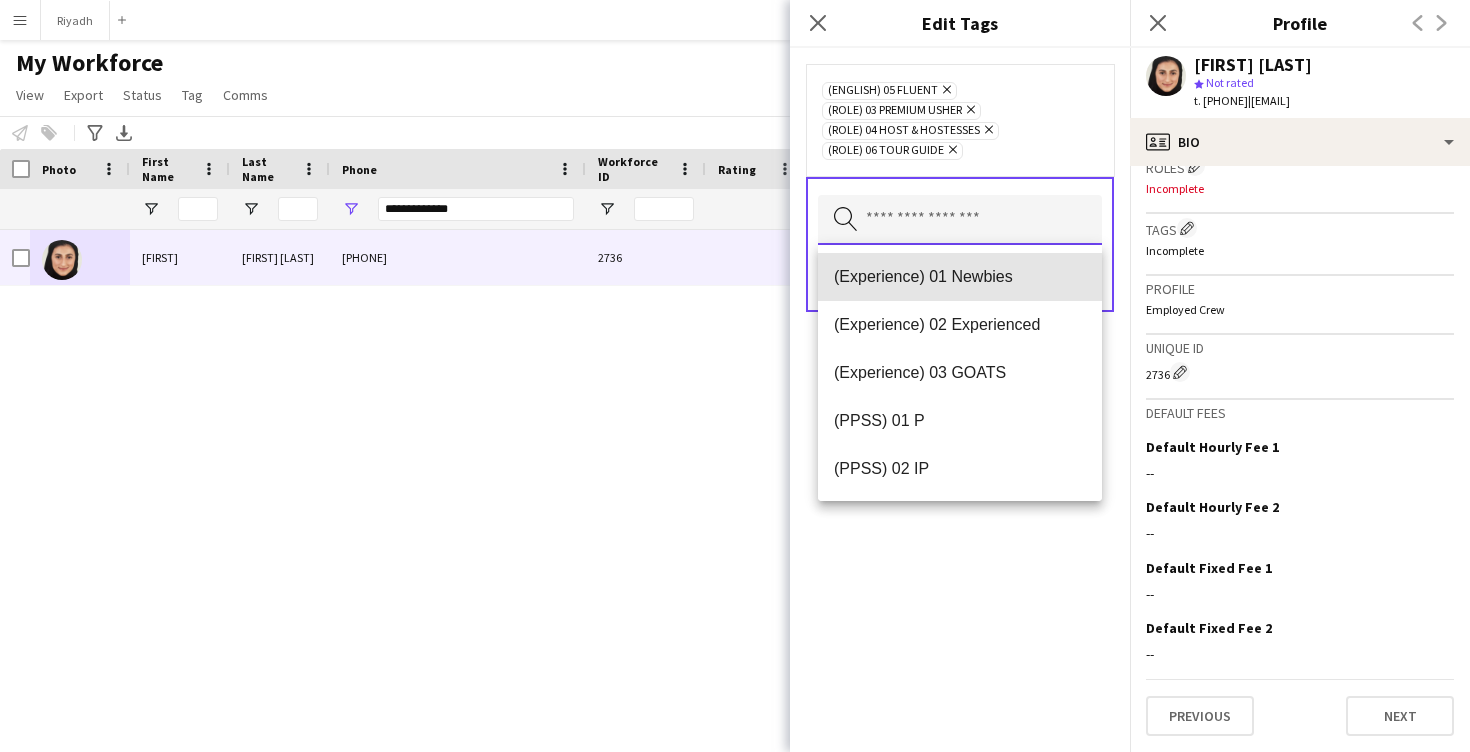 type 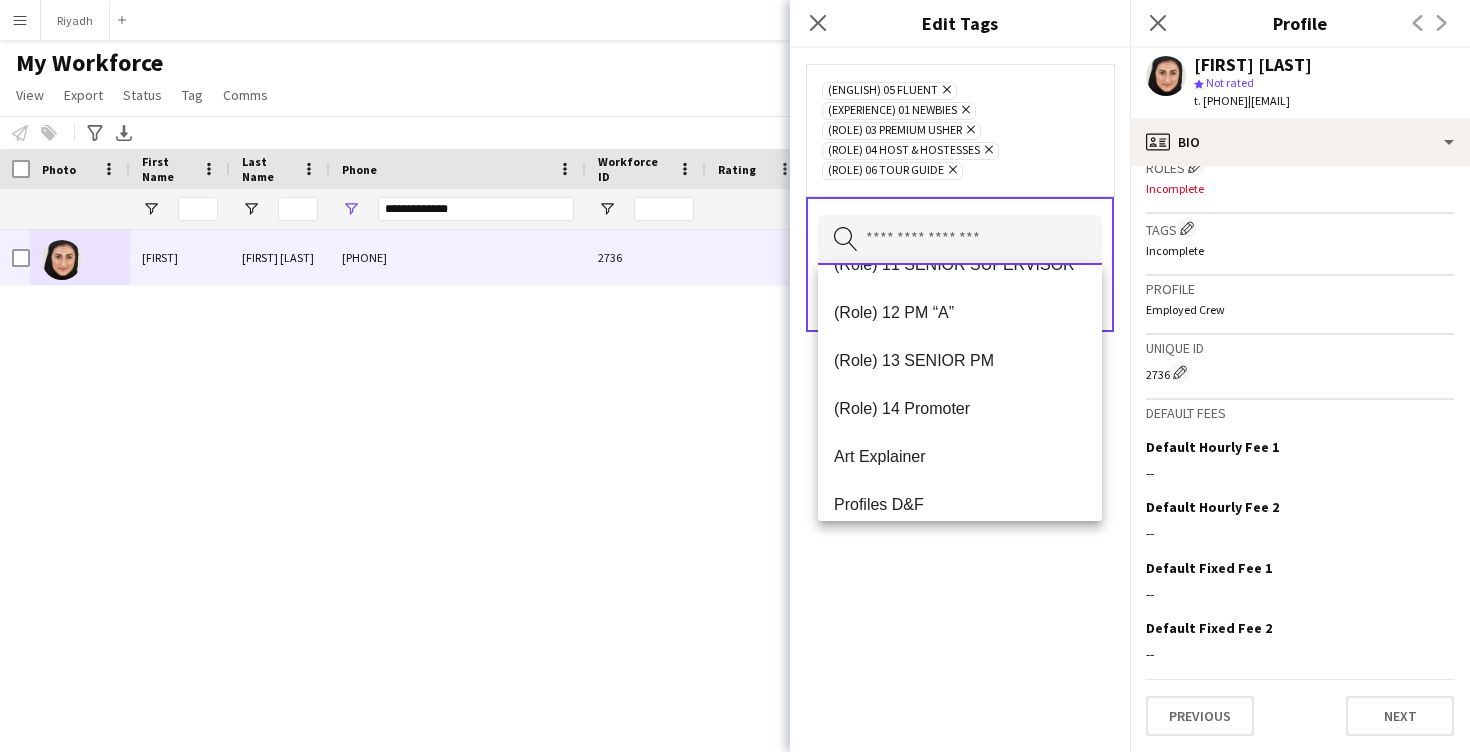 scroll, scrollTop: 1008, scrollLeft: 0, axis: vertical 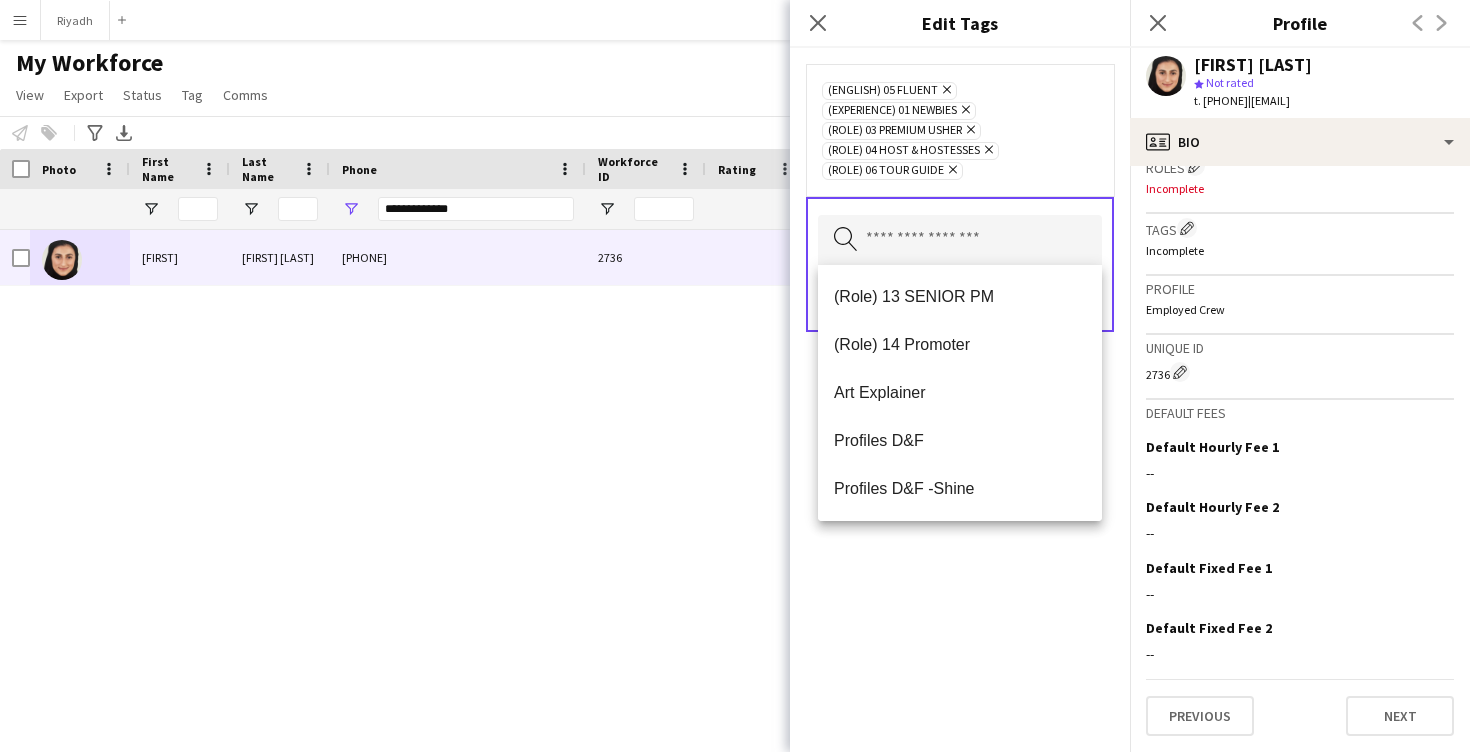 click on "[EMAIL]" 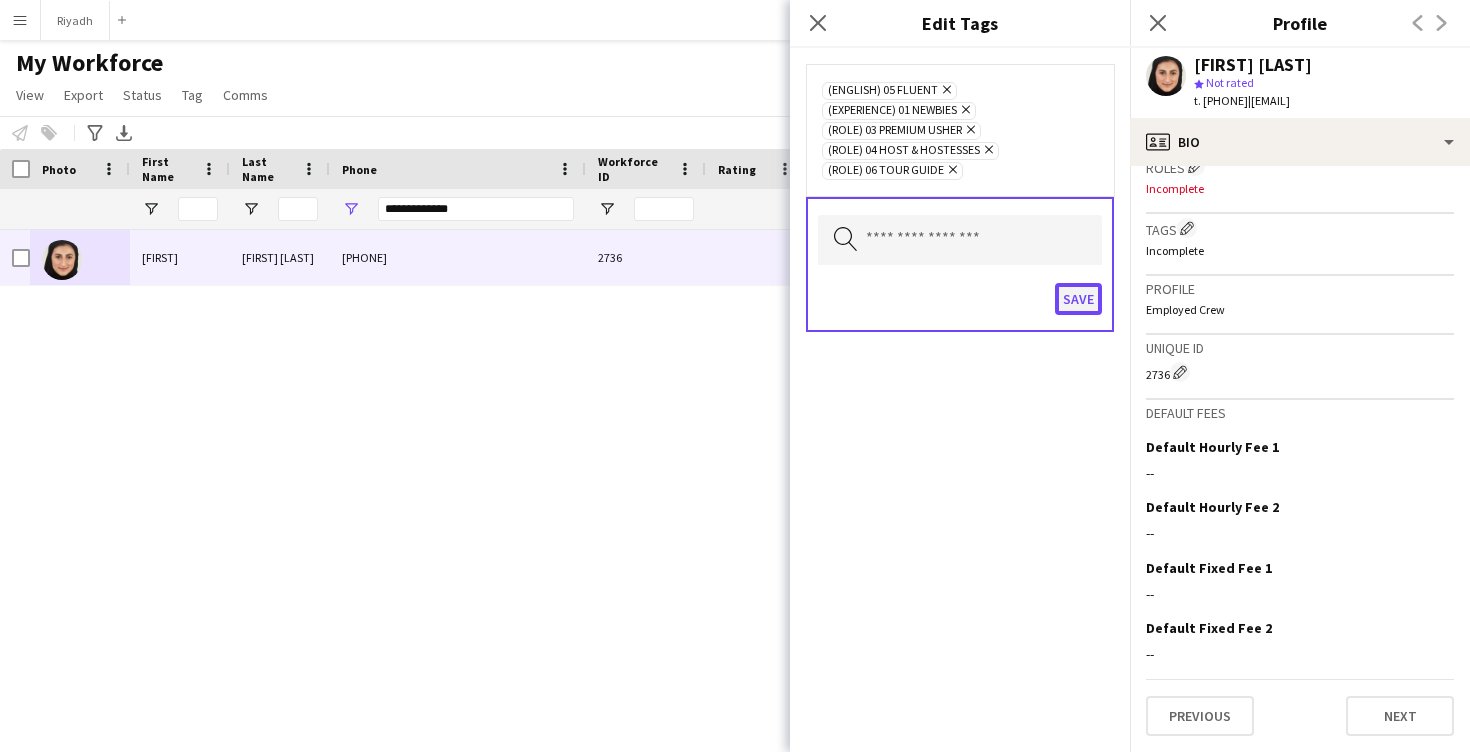 click on "Save" 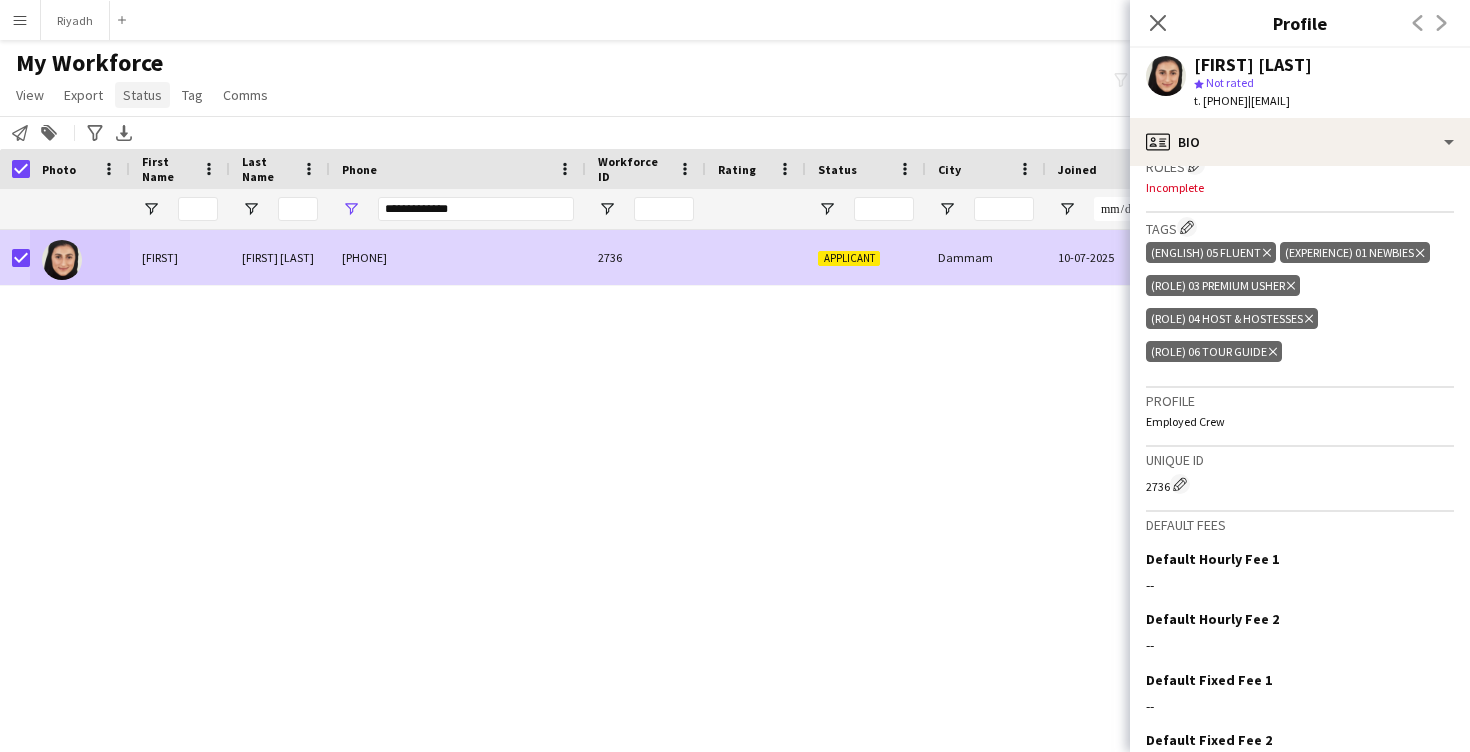 click on "Status" 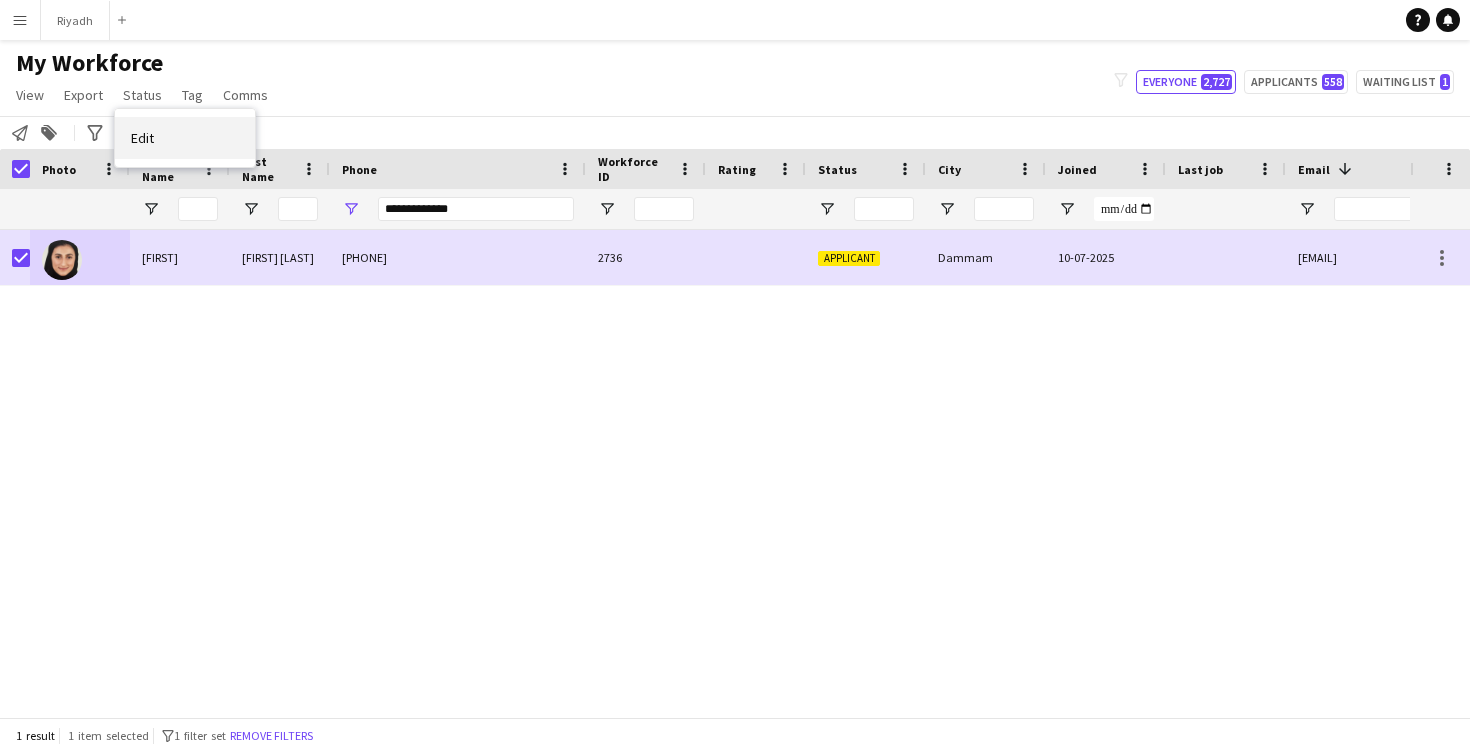 click on "Edit" at bounding box center [185, 138] 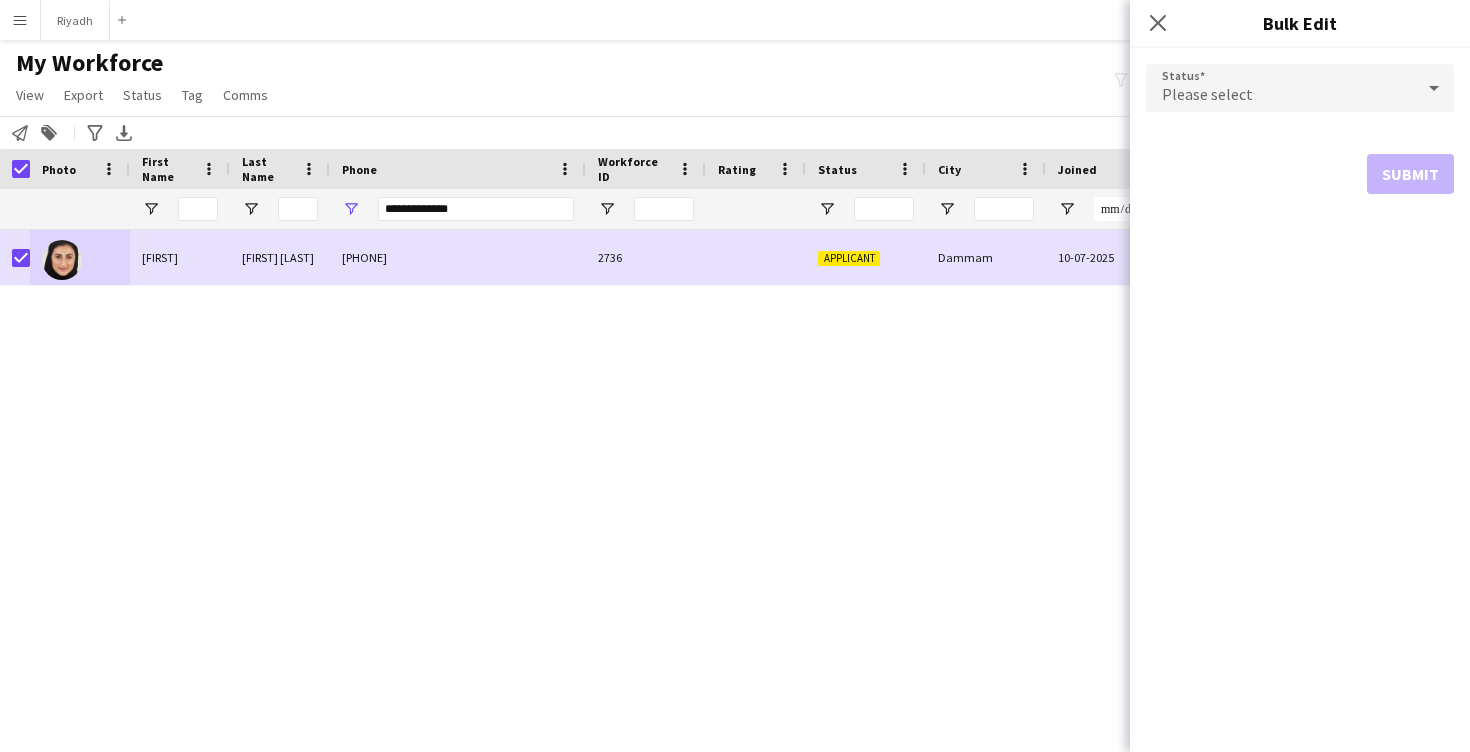 click on "Please select" at bounding box center [1280, 88] 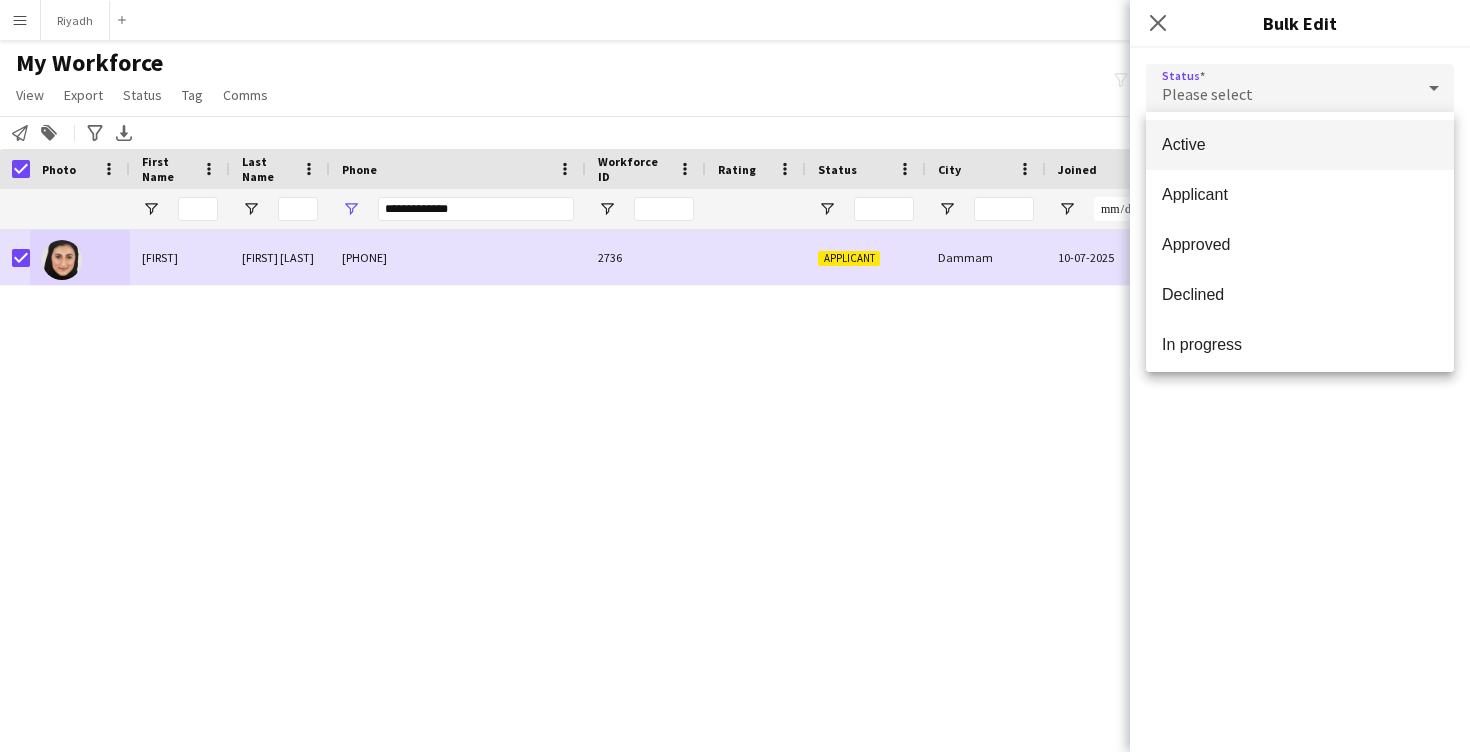 click on "Active" at bounding box center [1300, 145] 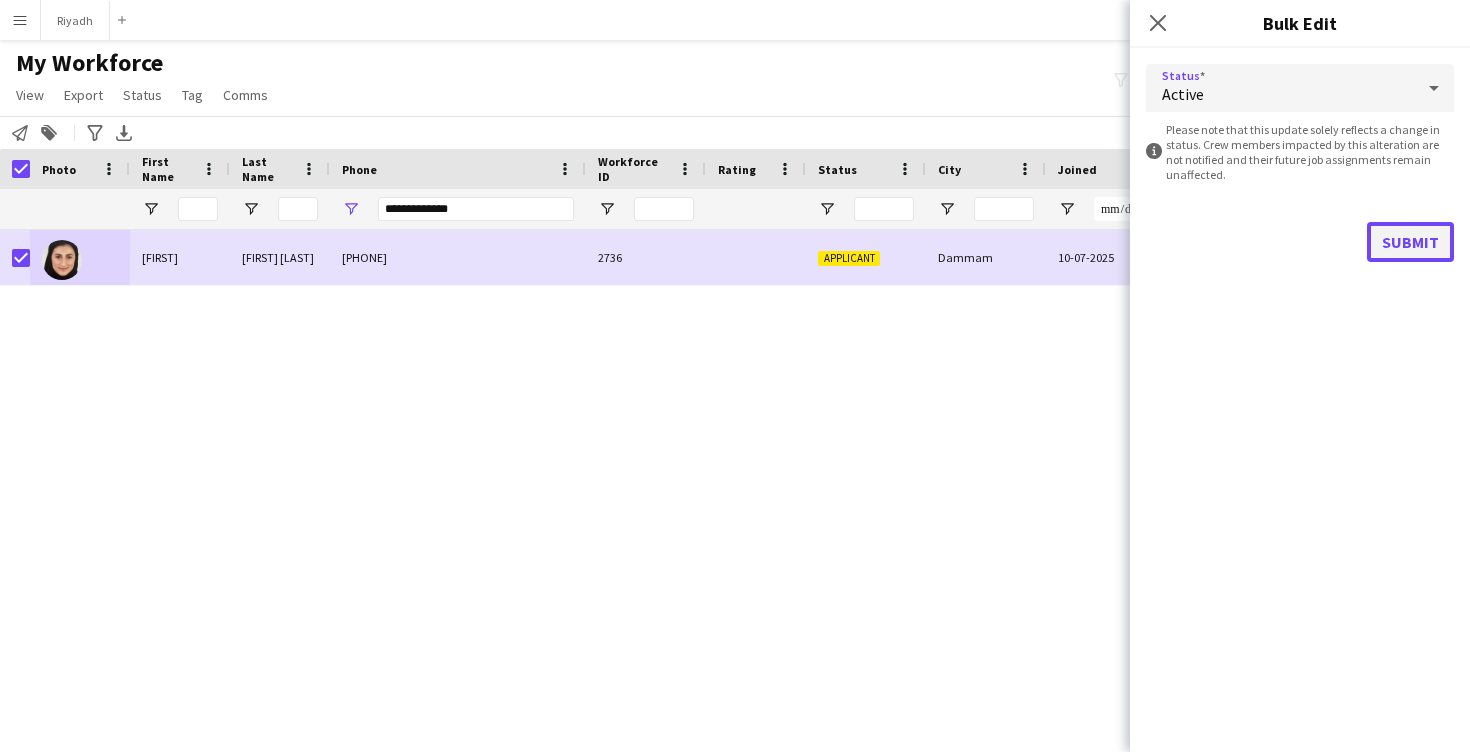 click on "Submit" 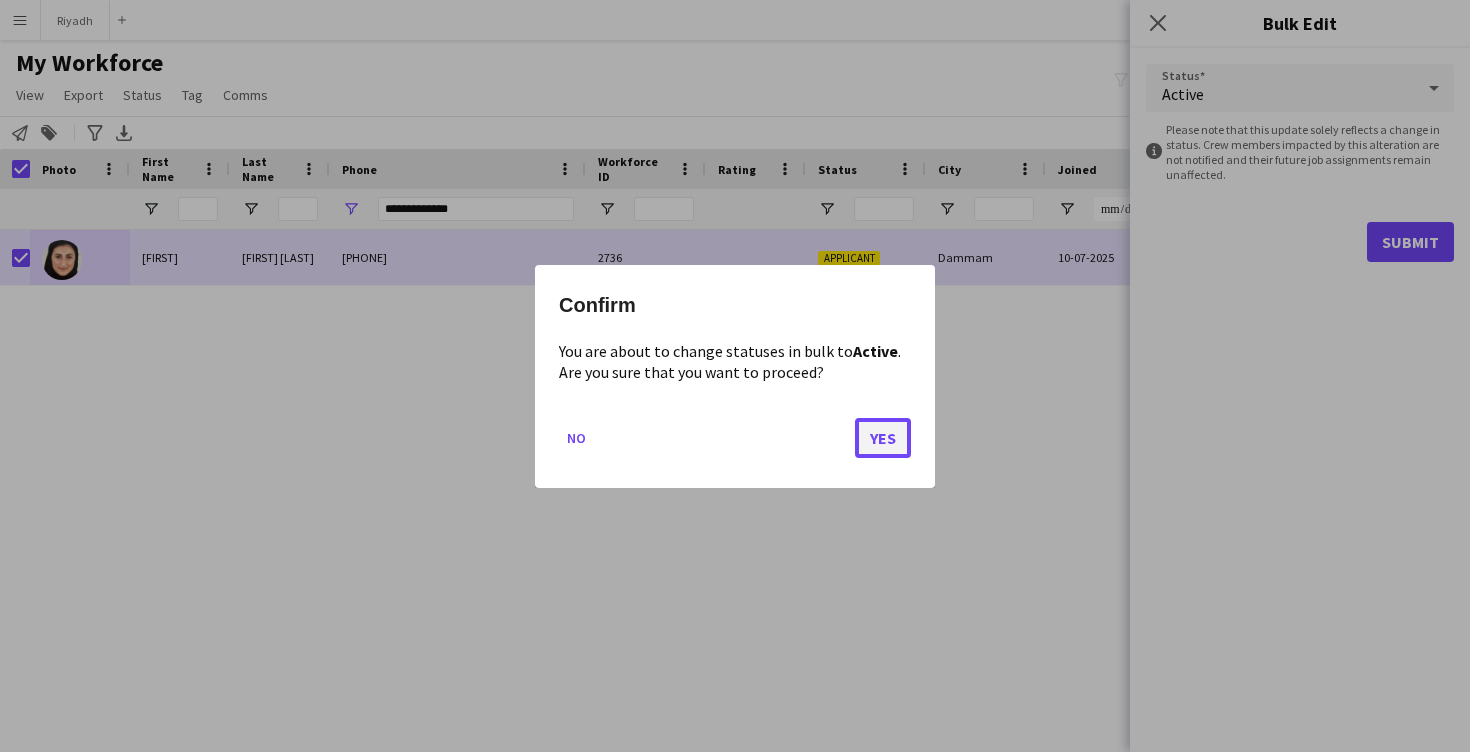 click on "Yes" 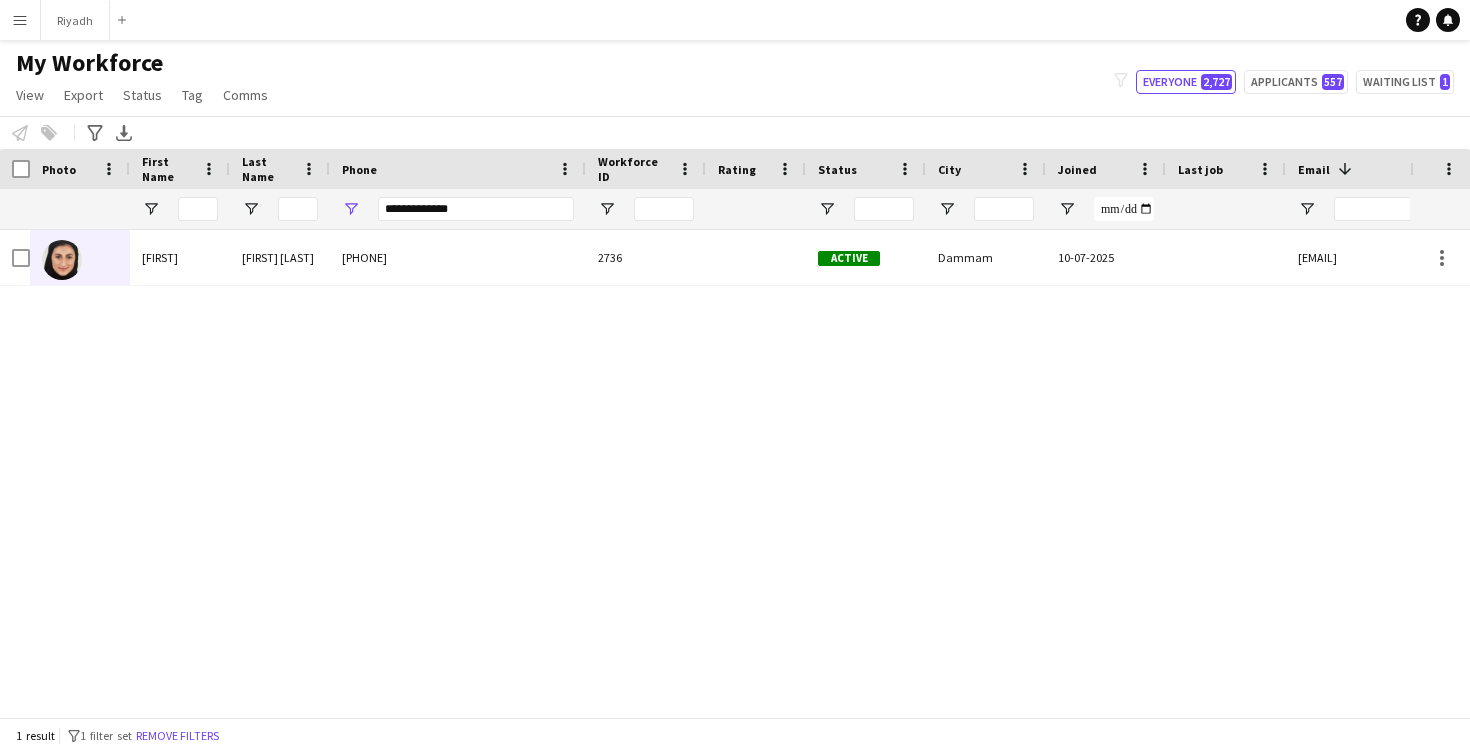 click on "[FIRST] [LAST] [PHONE] [NUMBER] [CITY] [DATE] [EMAIL]" at bounding box center [705, 473] 